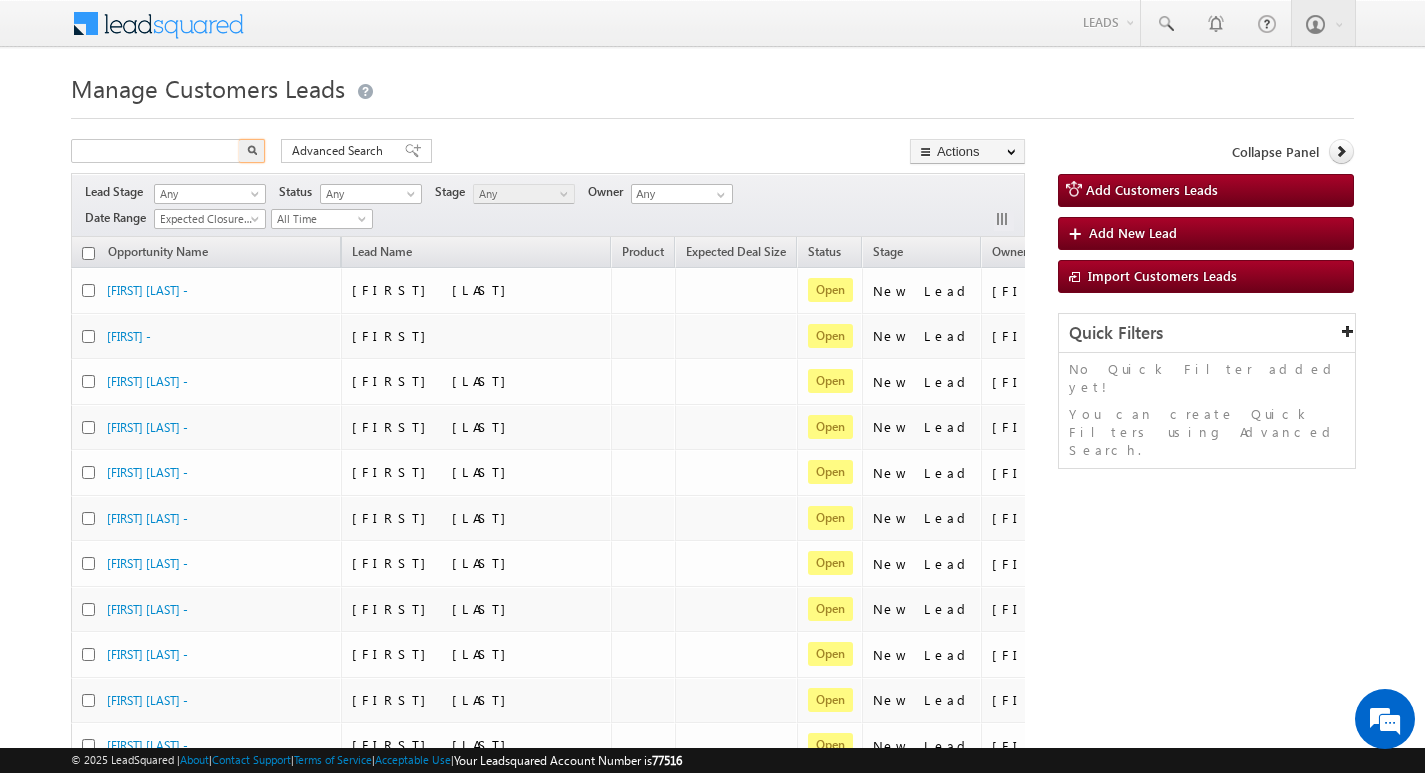scroll, scrollTop: 0, scrollLeft: 0, axis: both 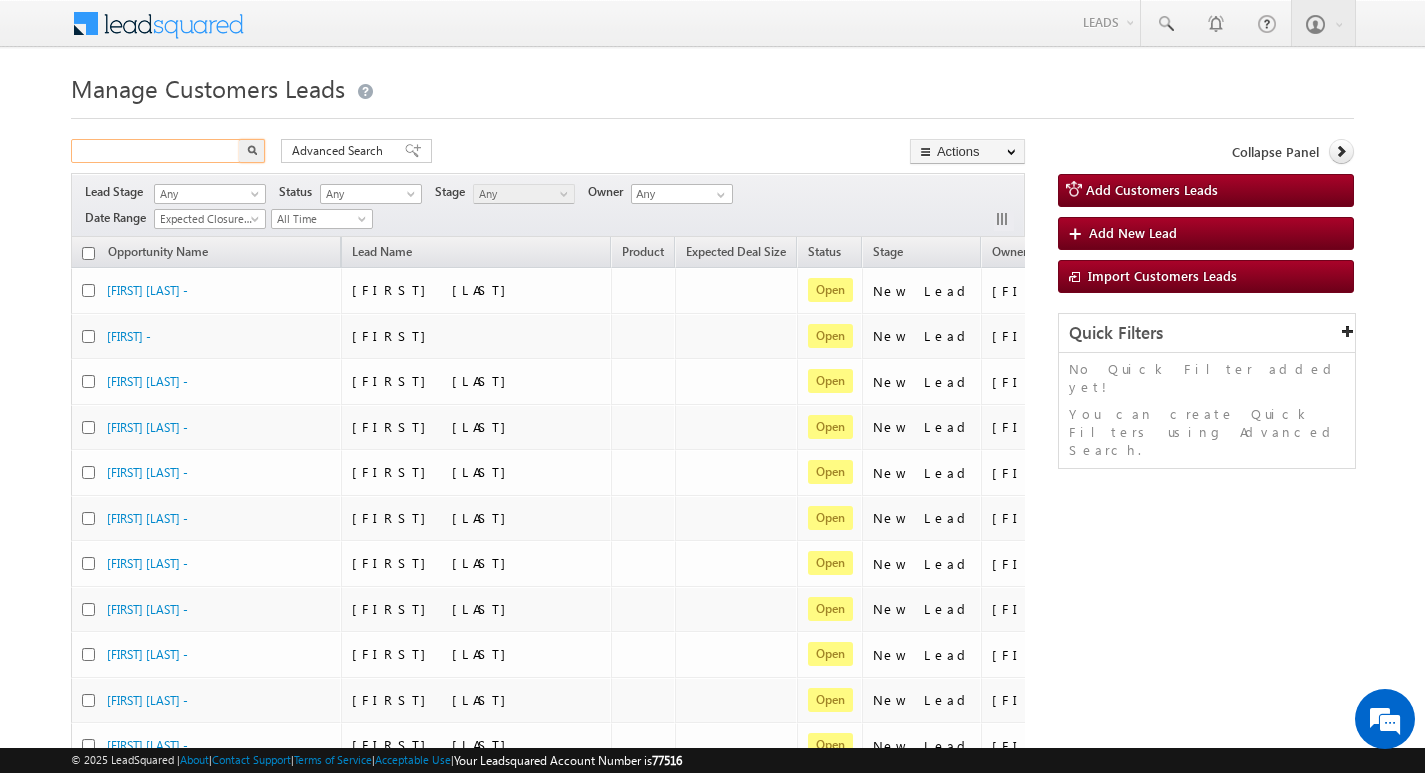 click at bounding box center [156, 151] 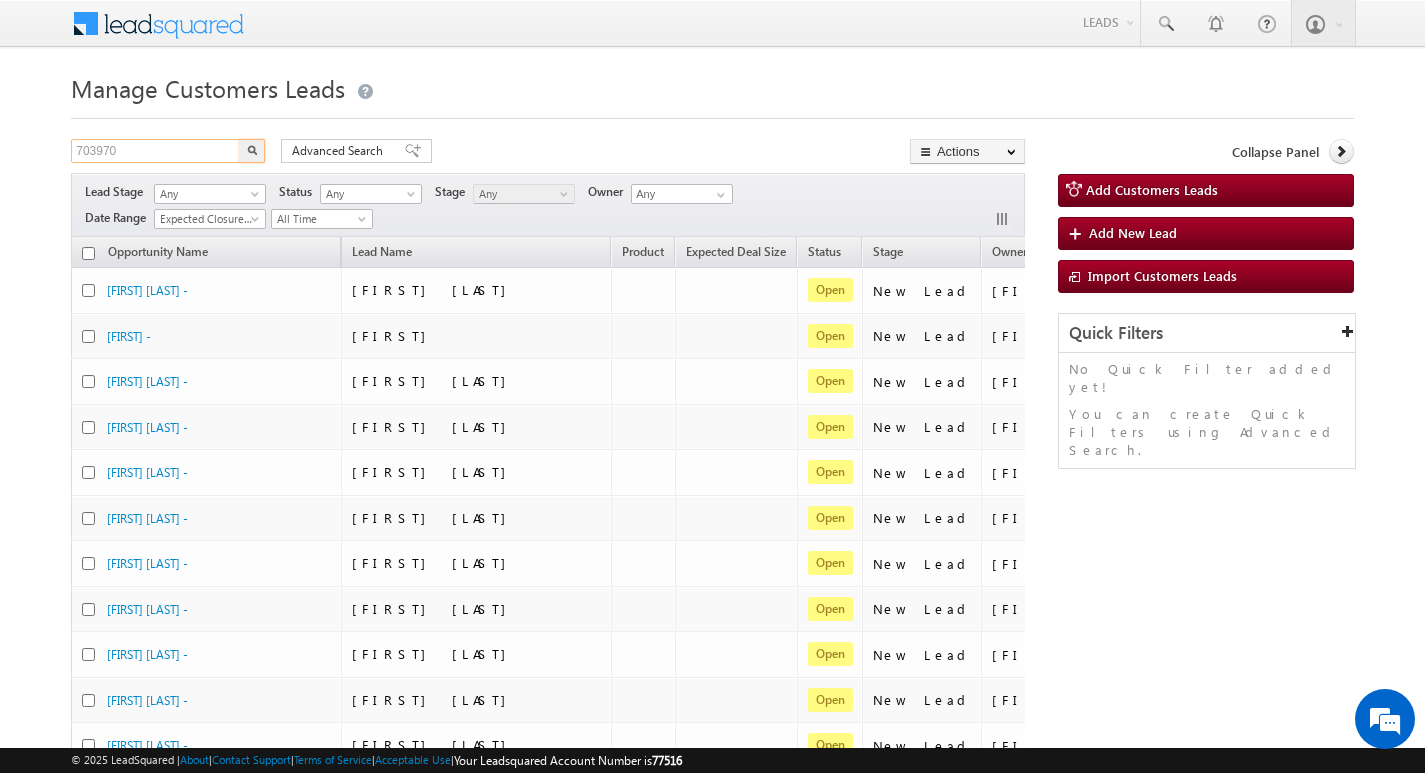 type on "[ID_NUMBER]" 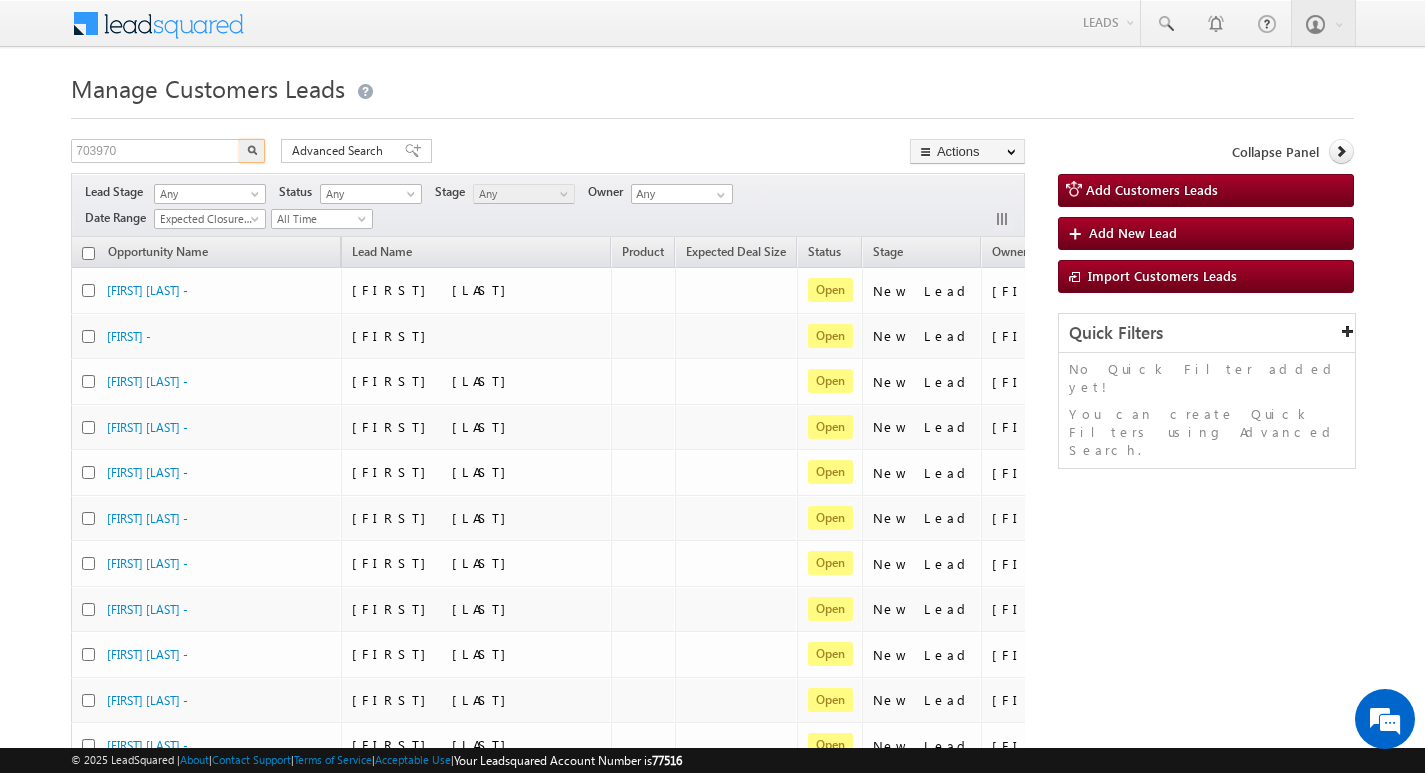 click at bounding box center (252, 150) 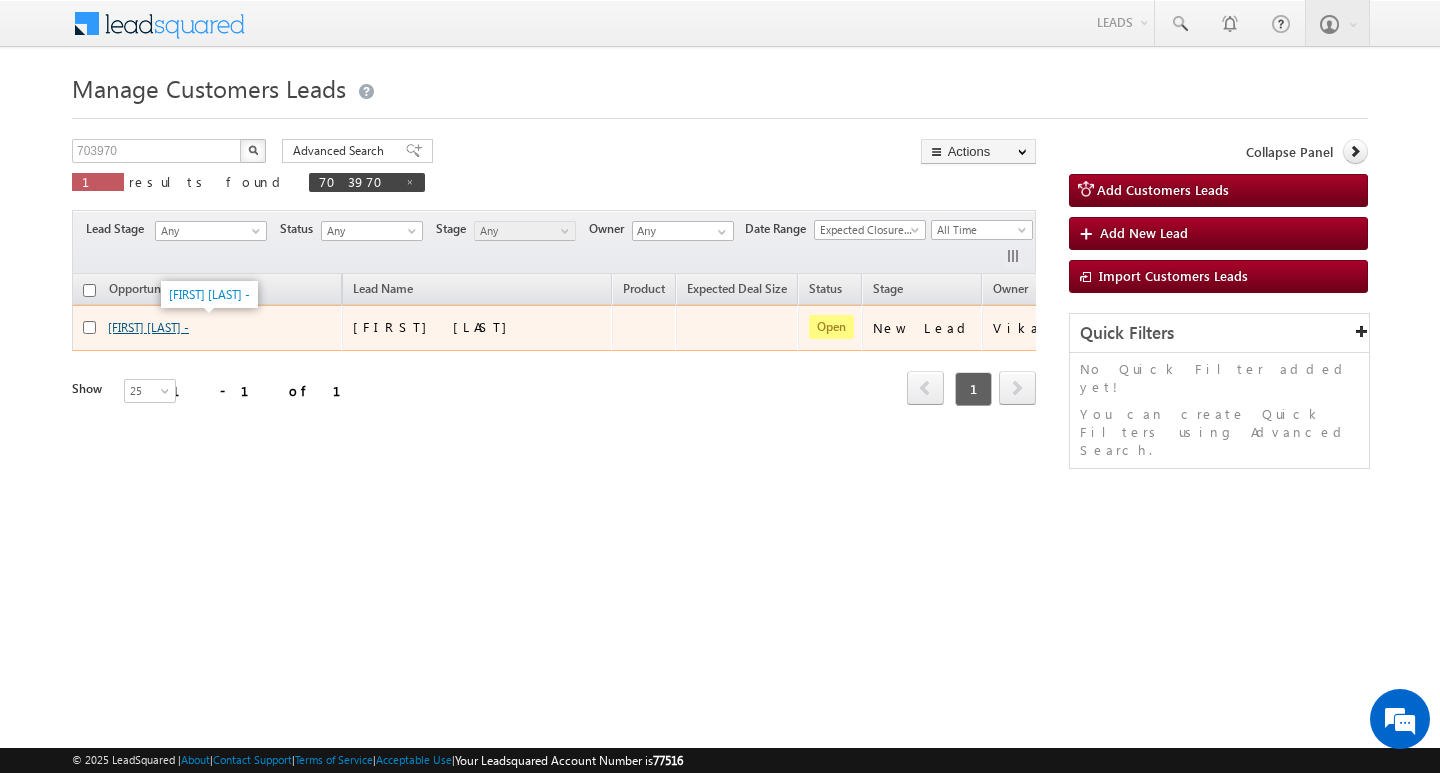 click on "[FIRST] [LAST] -" at bounding box center (148, 327) 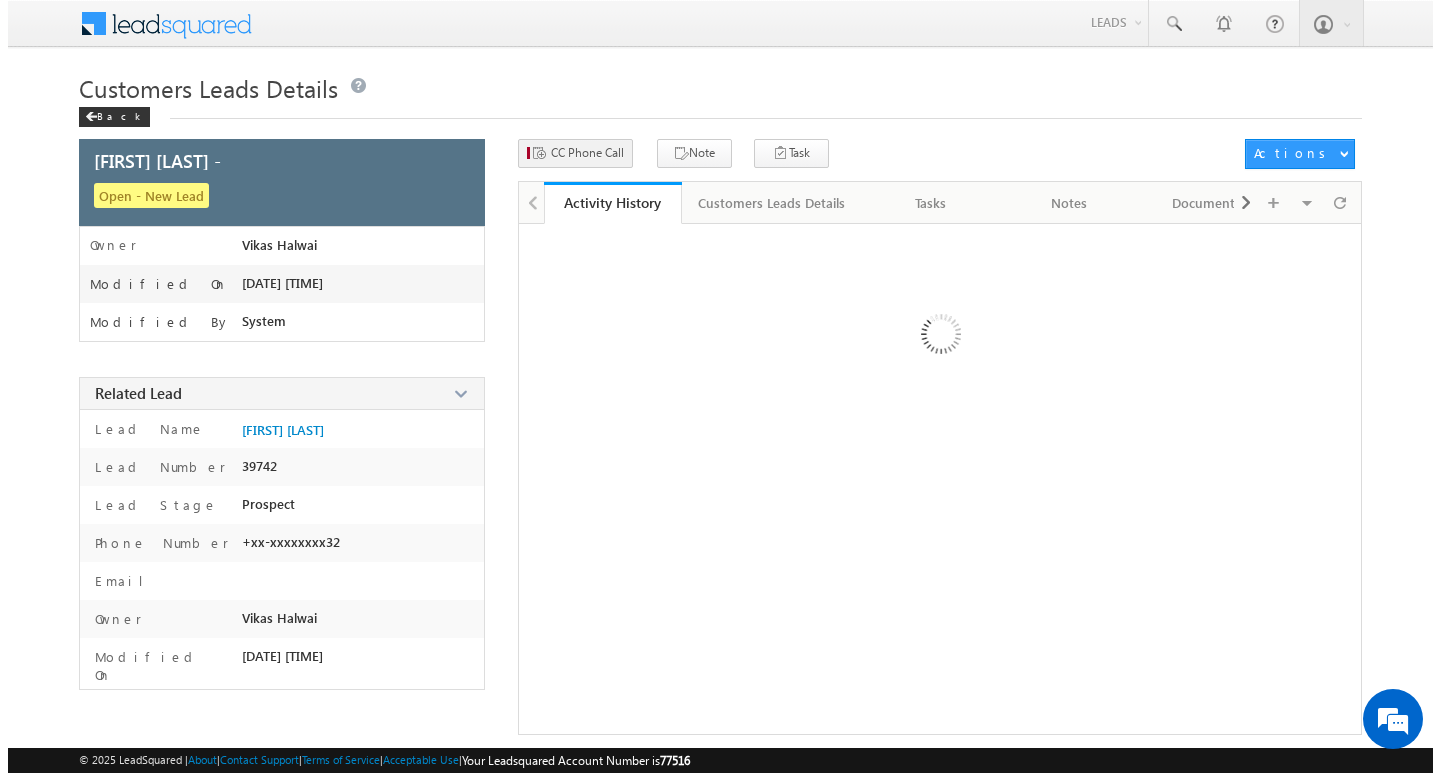 scroll, scrollTop: 0, scrollLeft: 0, axis: both 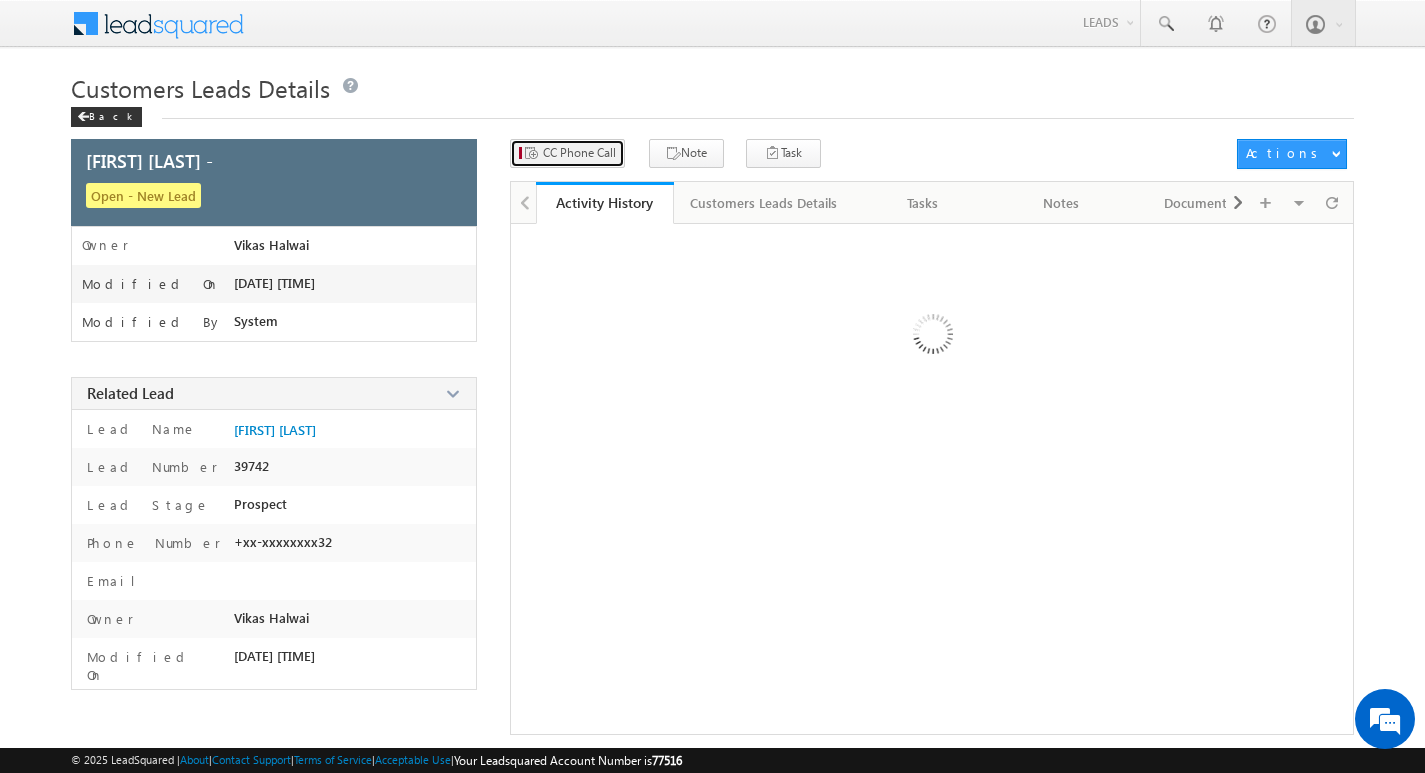 click on "CC Phone Call" at bounding box center (567, 153) 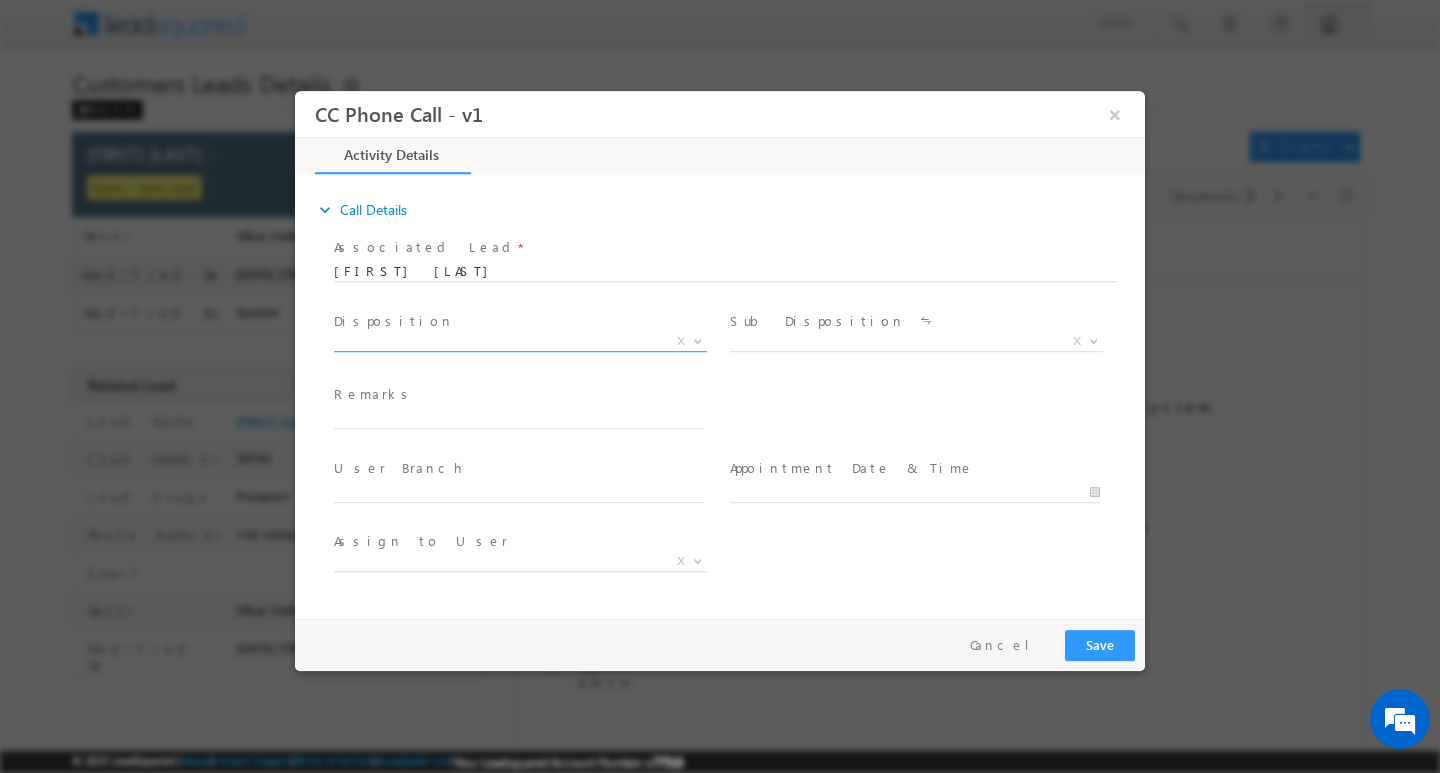 scroll, scrollTop: 0, scrollLeft: 0, axis: both 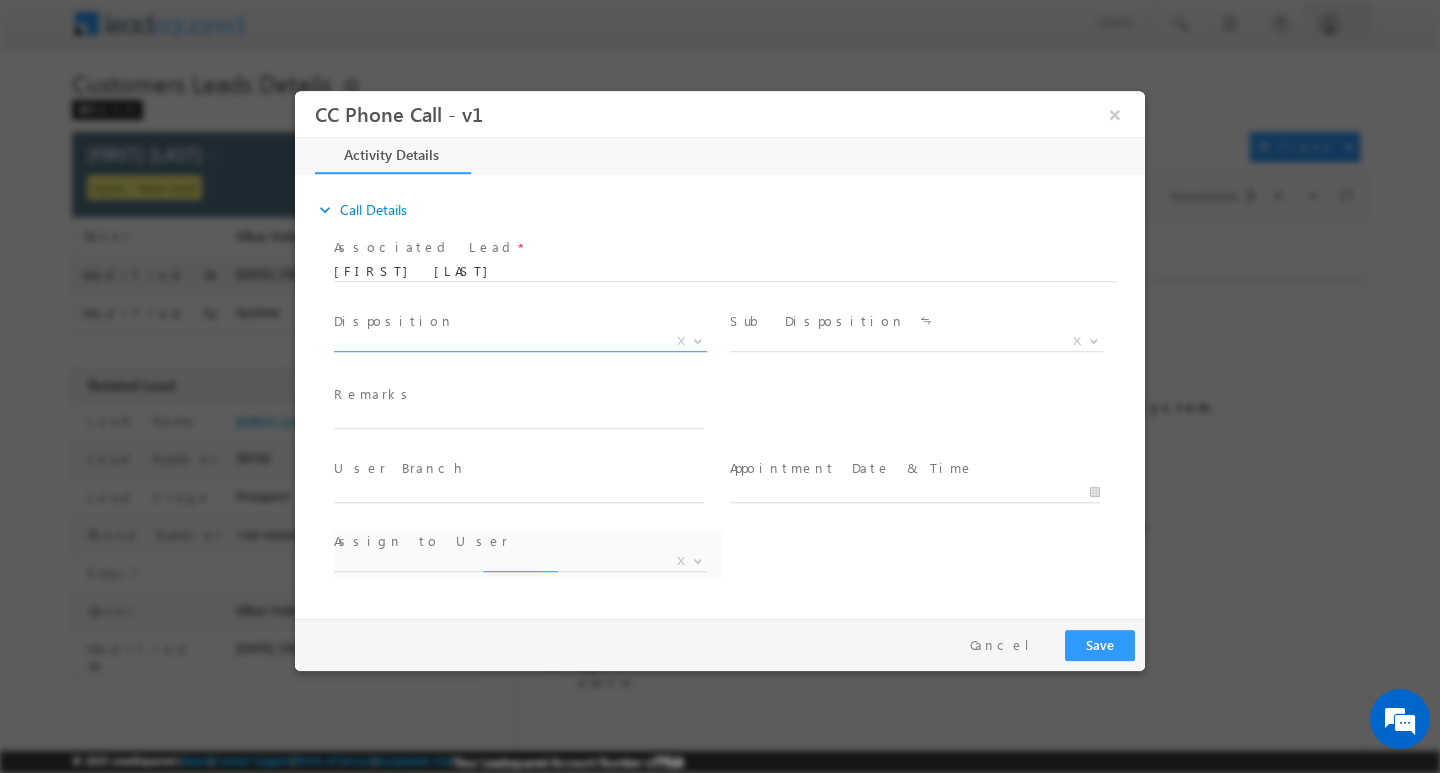 click at bounding box center (698, 339) 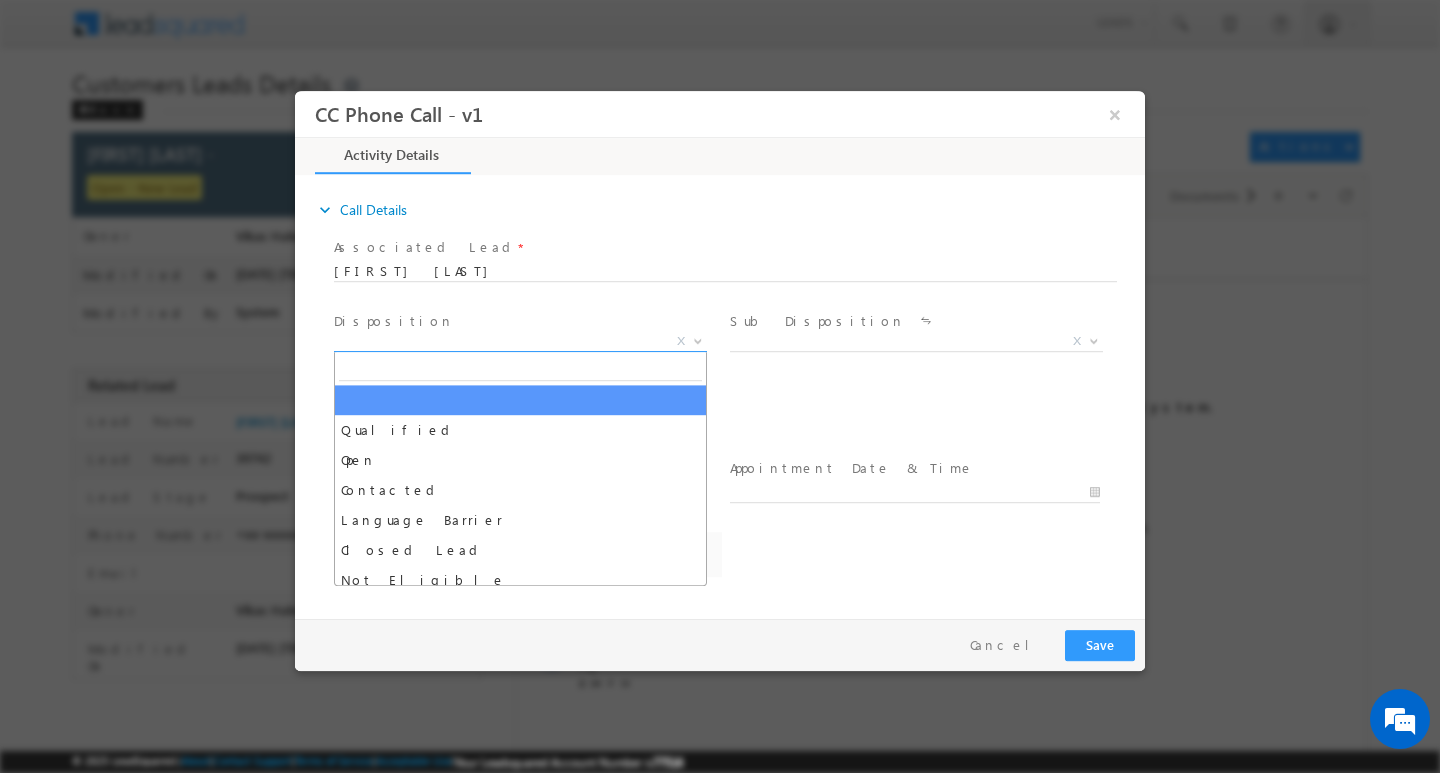 select on "[EMAIL]" 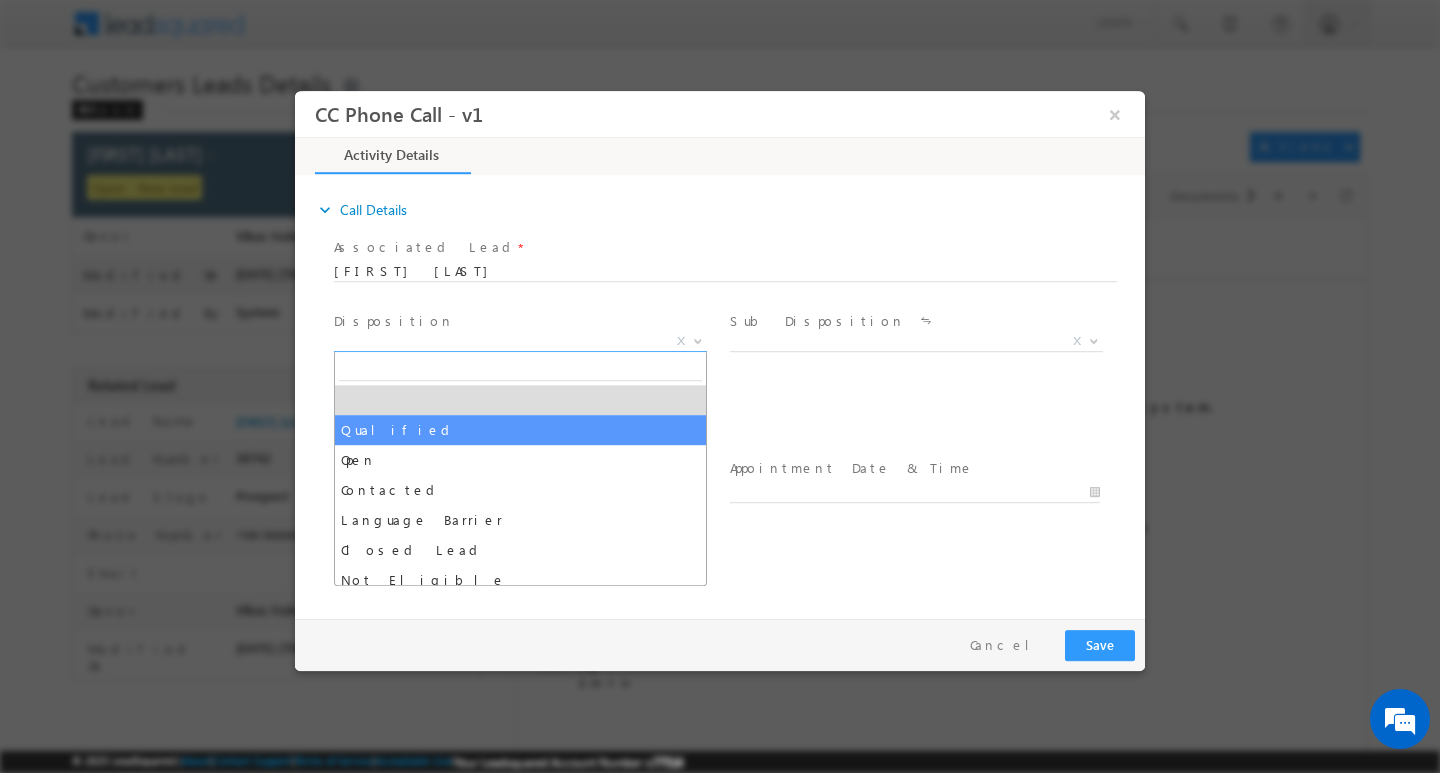select on "Qualified" 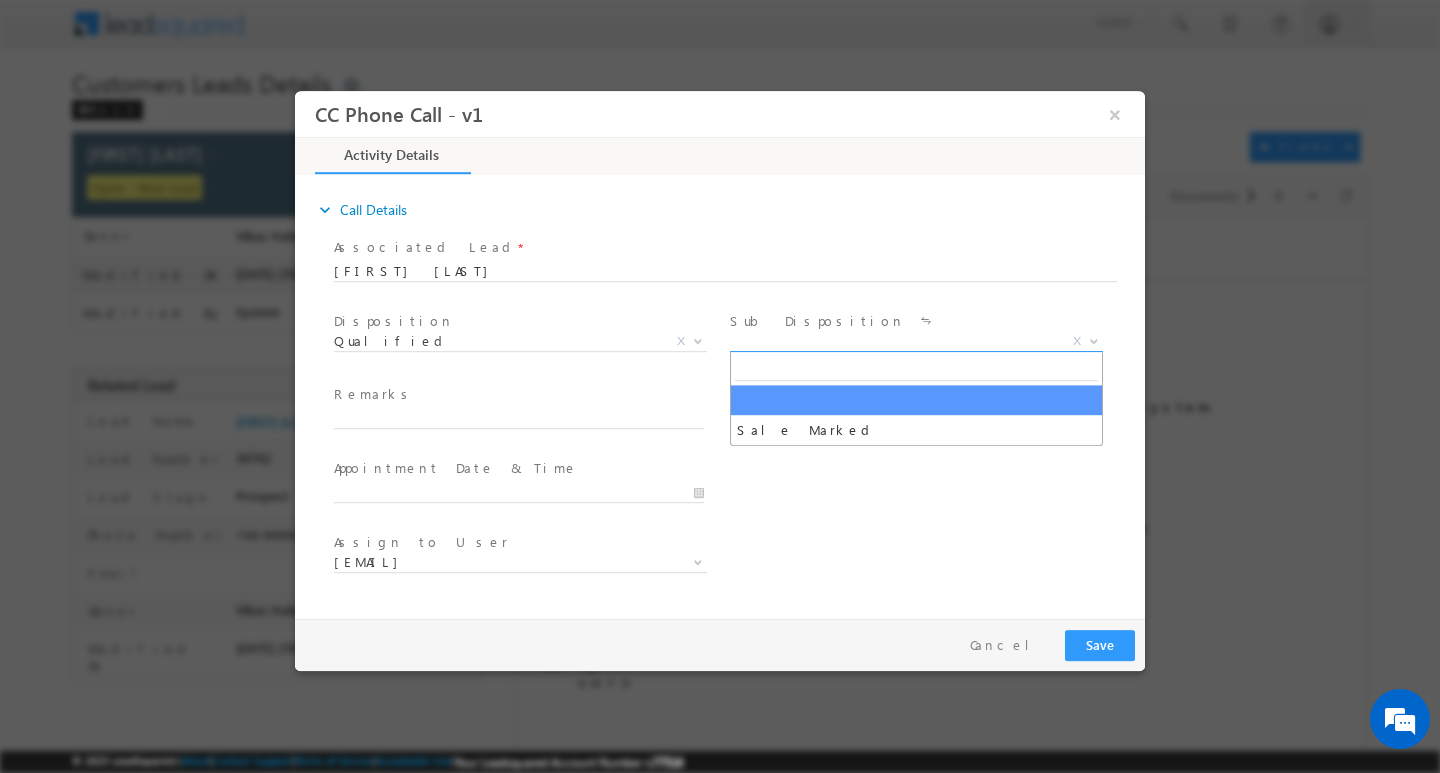 click at bounding box center (1094, 339) 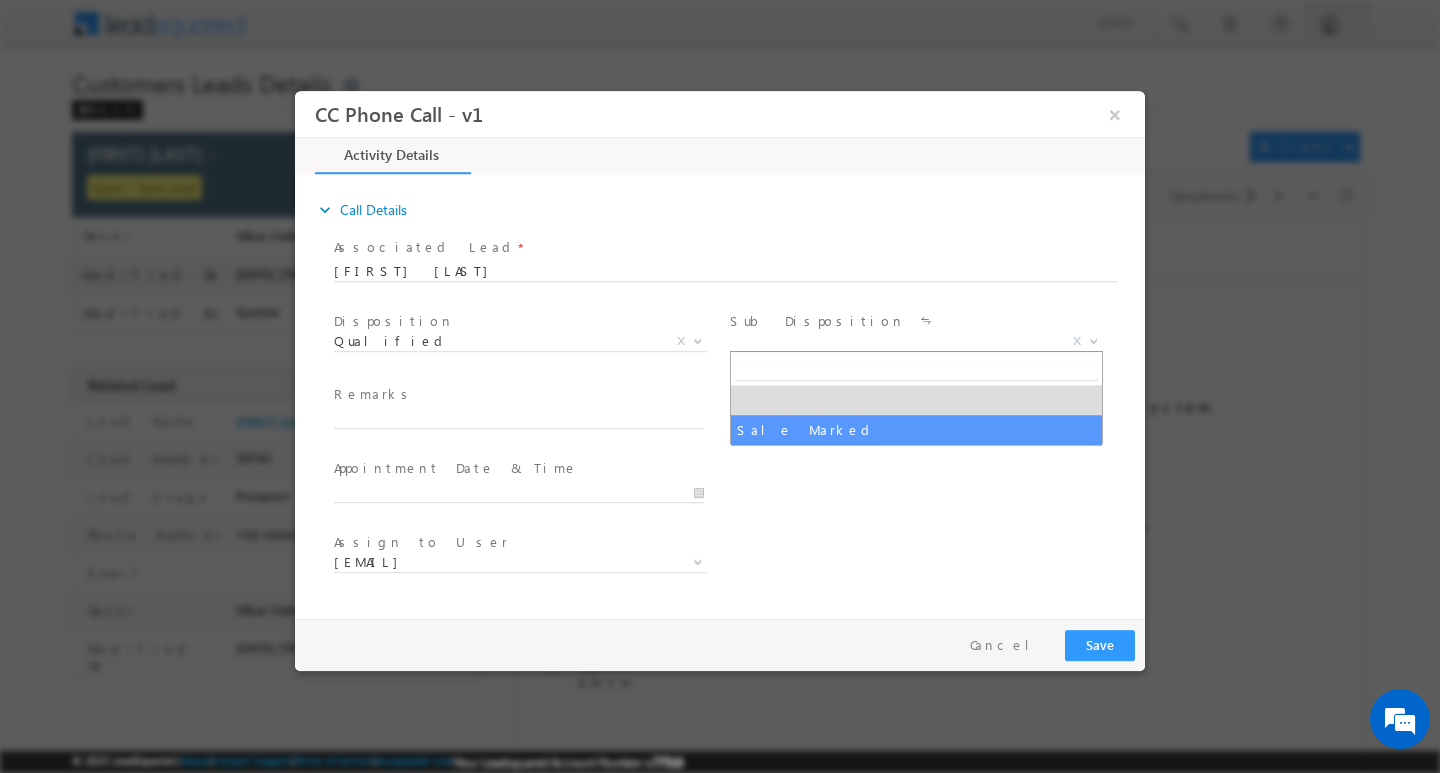 select on "Sale Marked" 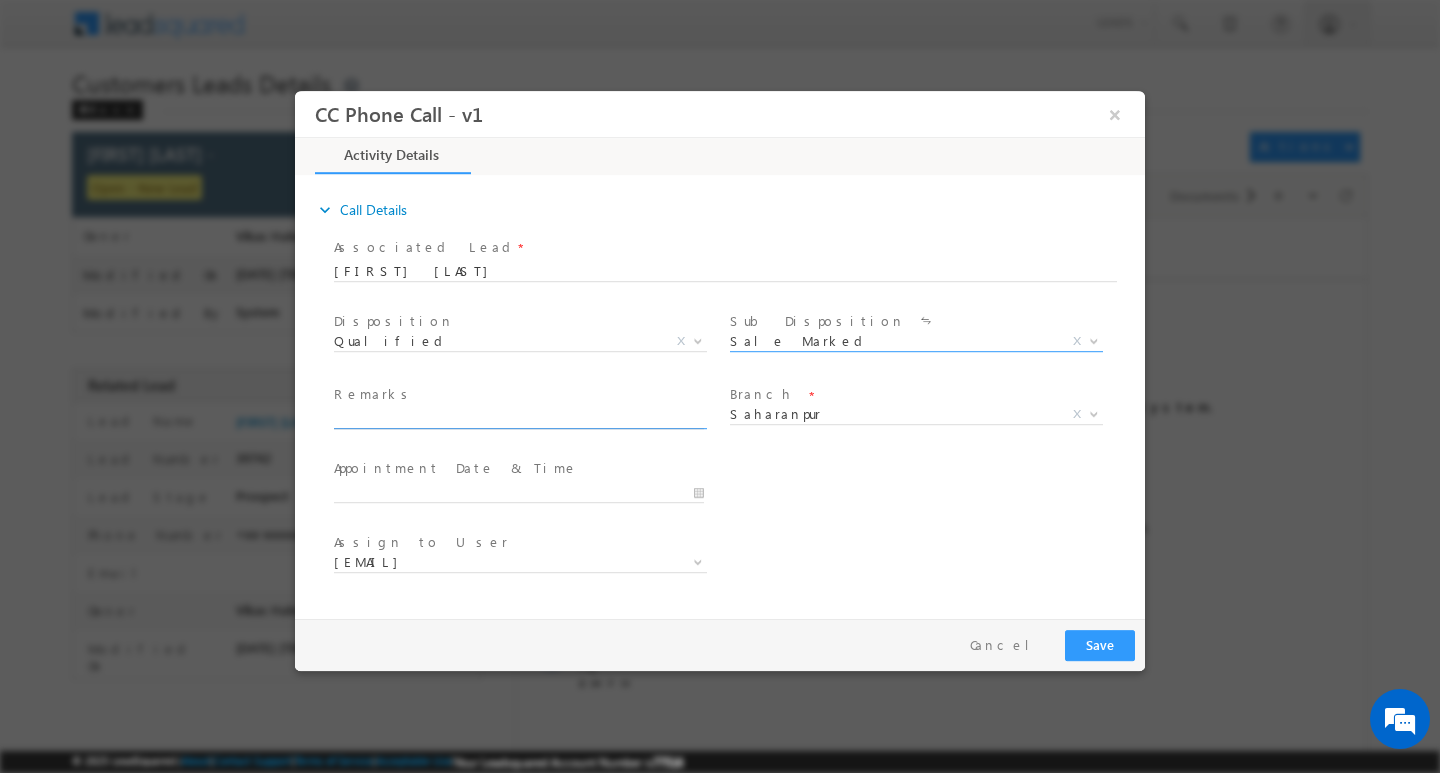 click at bounding box center (519, 418) 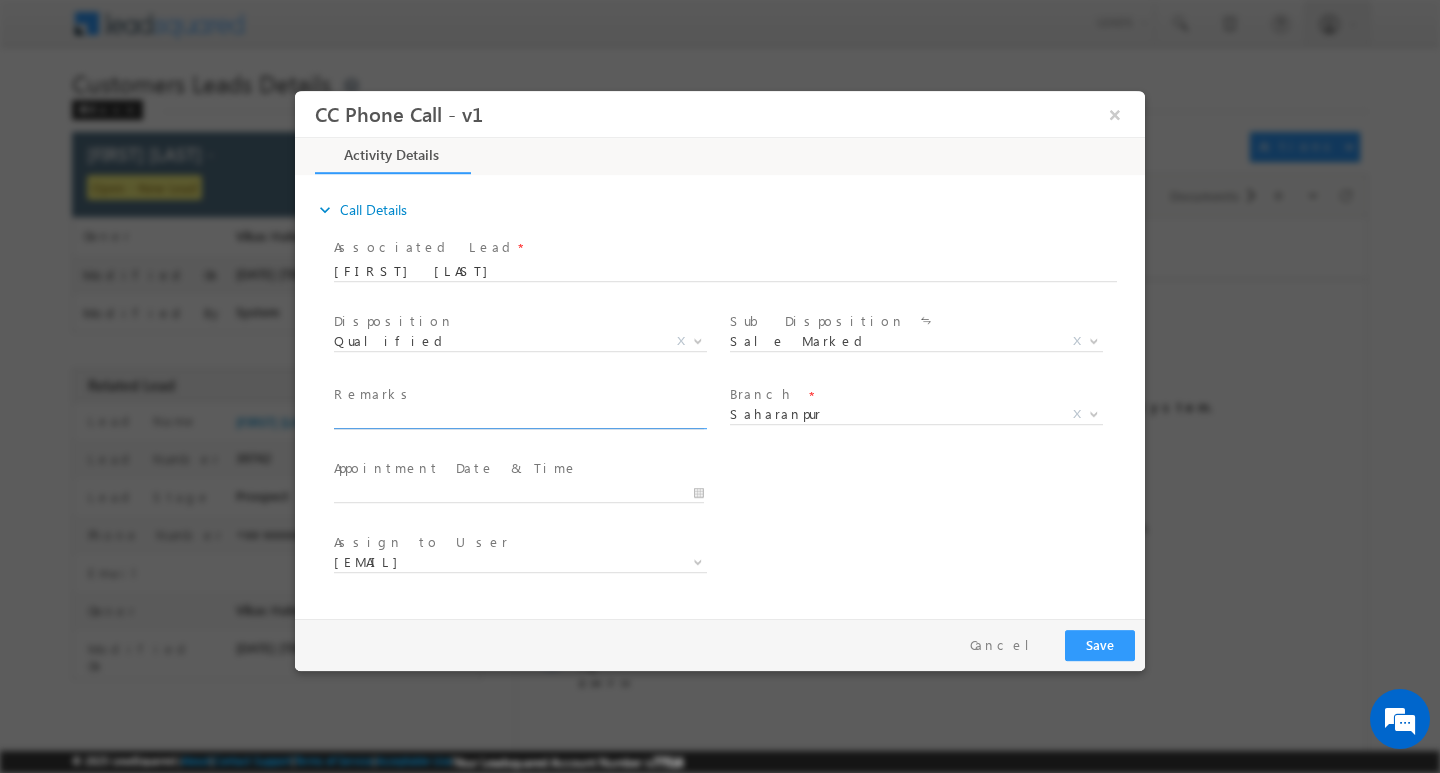 click at bounding box center (519, 418) 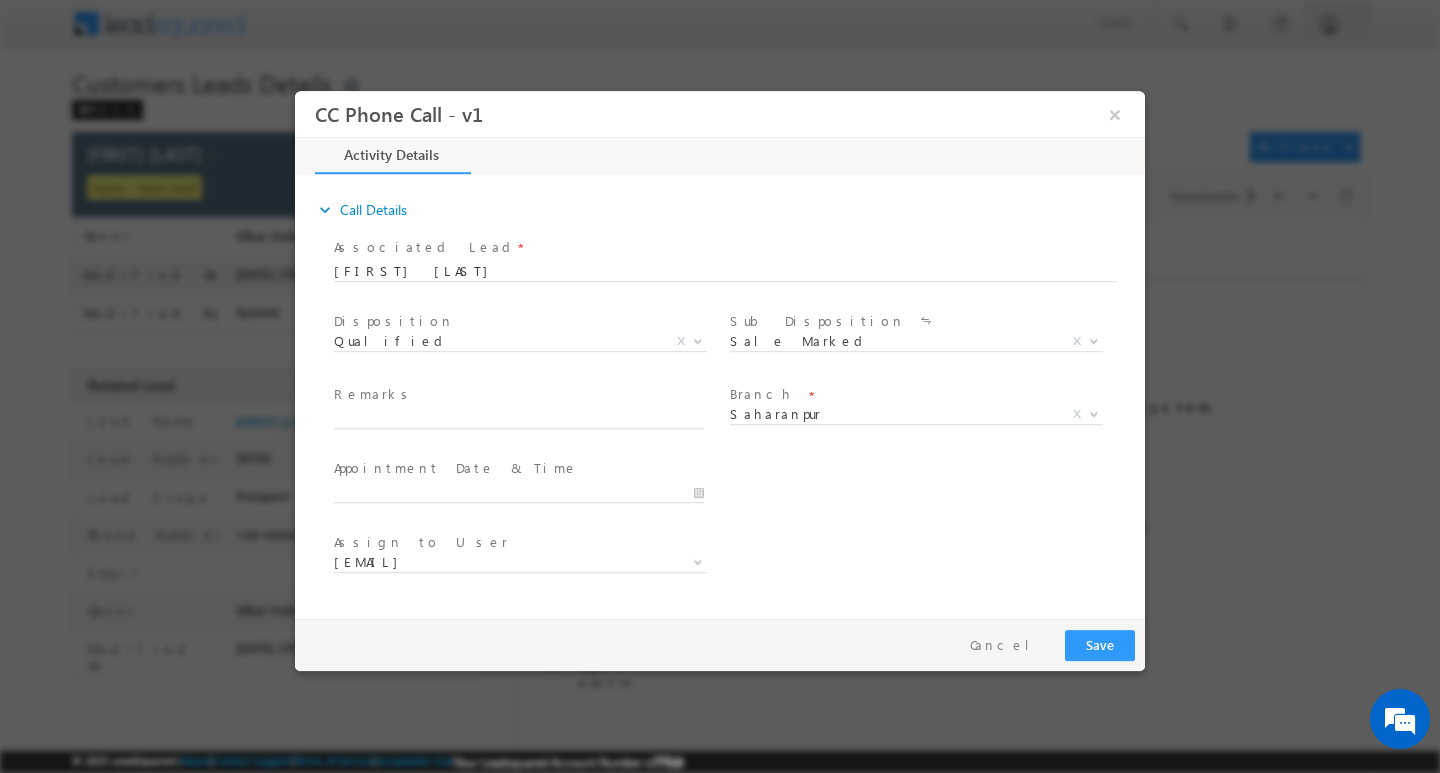 click on "Assign to User
*
adnan.hasan@sgrlimited.in ajay.kashyap@sgrlimited.in amit.vishwakarma@sgrlimited.in harsh.mittal@sgrlimited.in nikhil.kumar1@sgrlimited.in rahul.panwar@sgrlimited.in raskendra.kumar@sgrlimited.in sunil.kumar5@sgrlimited.in adnan.hasan@sgrlimited.in" at bounding box center [737, 564] 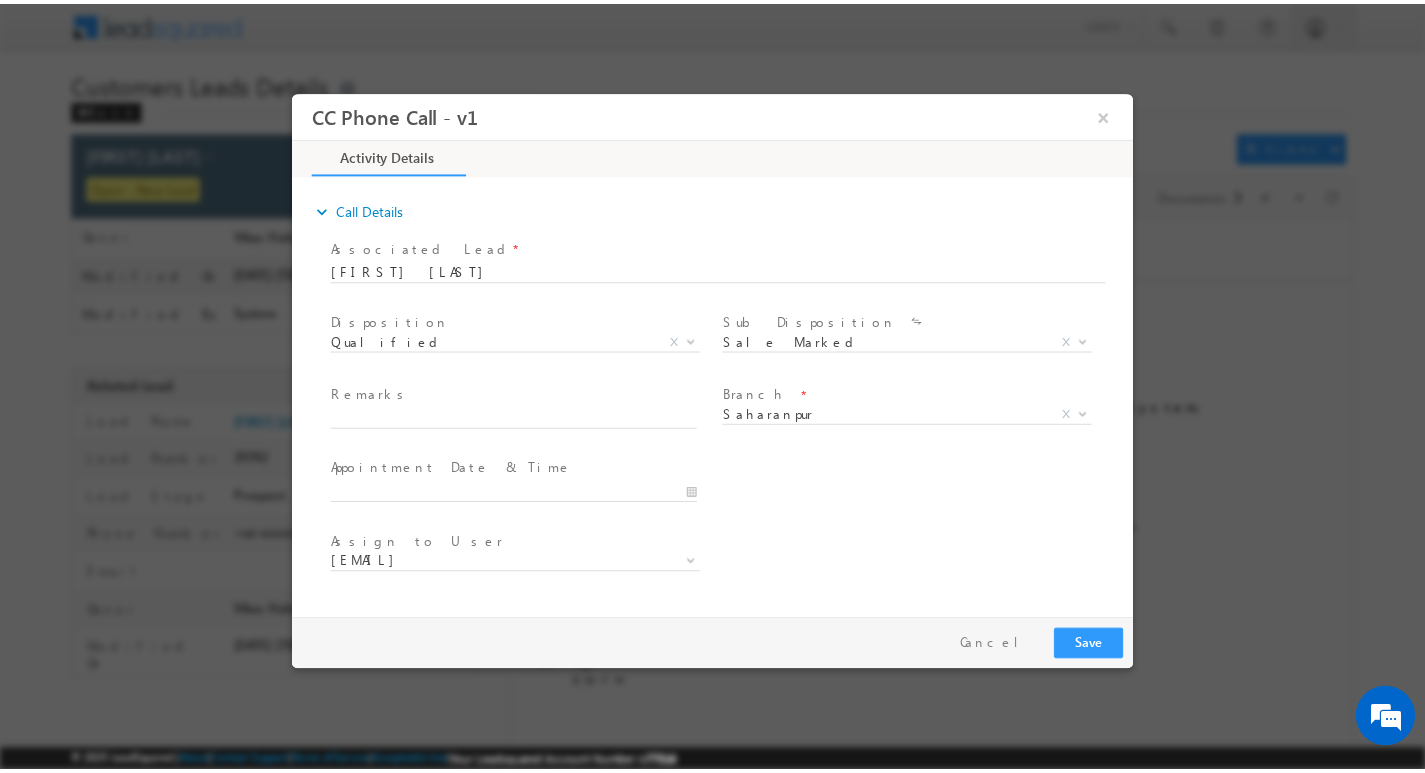 scroll, scrollTop: 0, scrollLeft: 0, axis: both 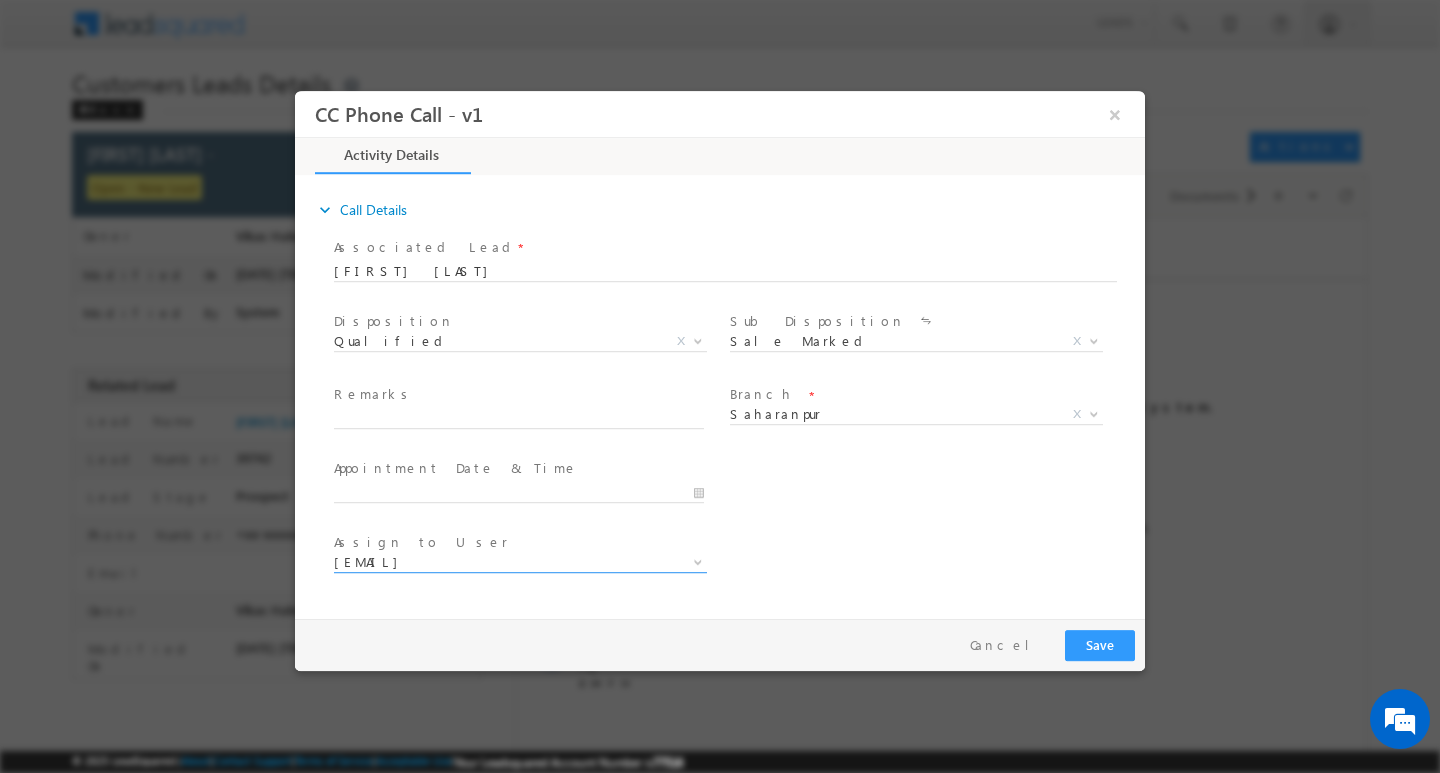 click at bounding box center [696, 561] 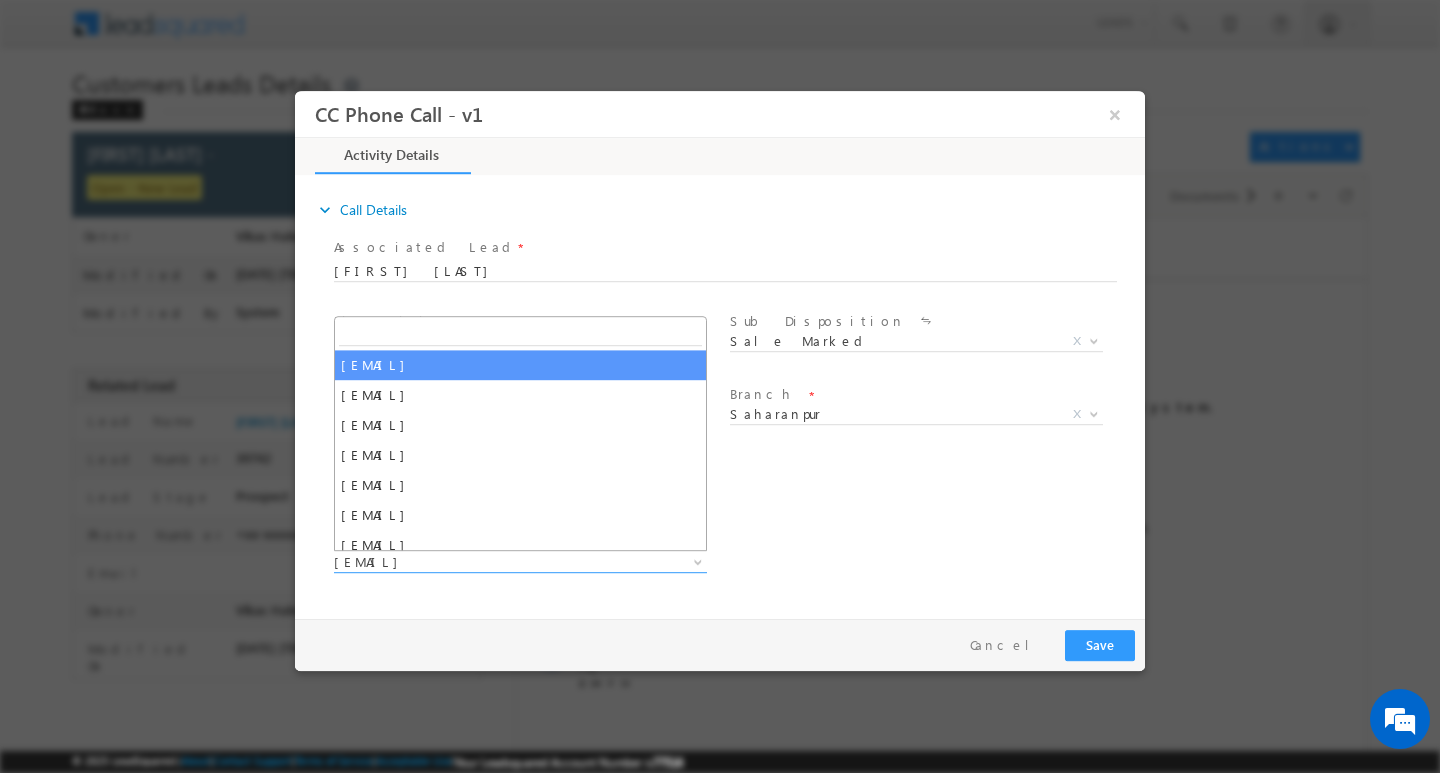 click at bounding box center [520, 332] 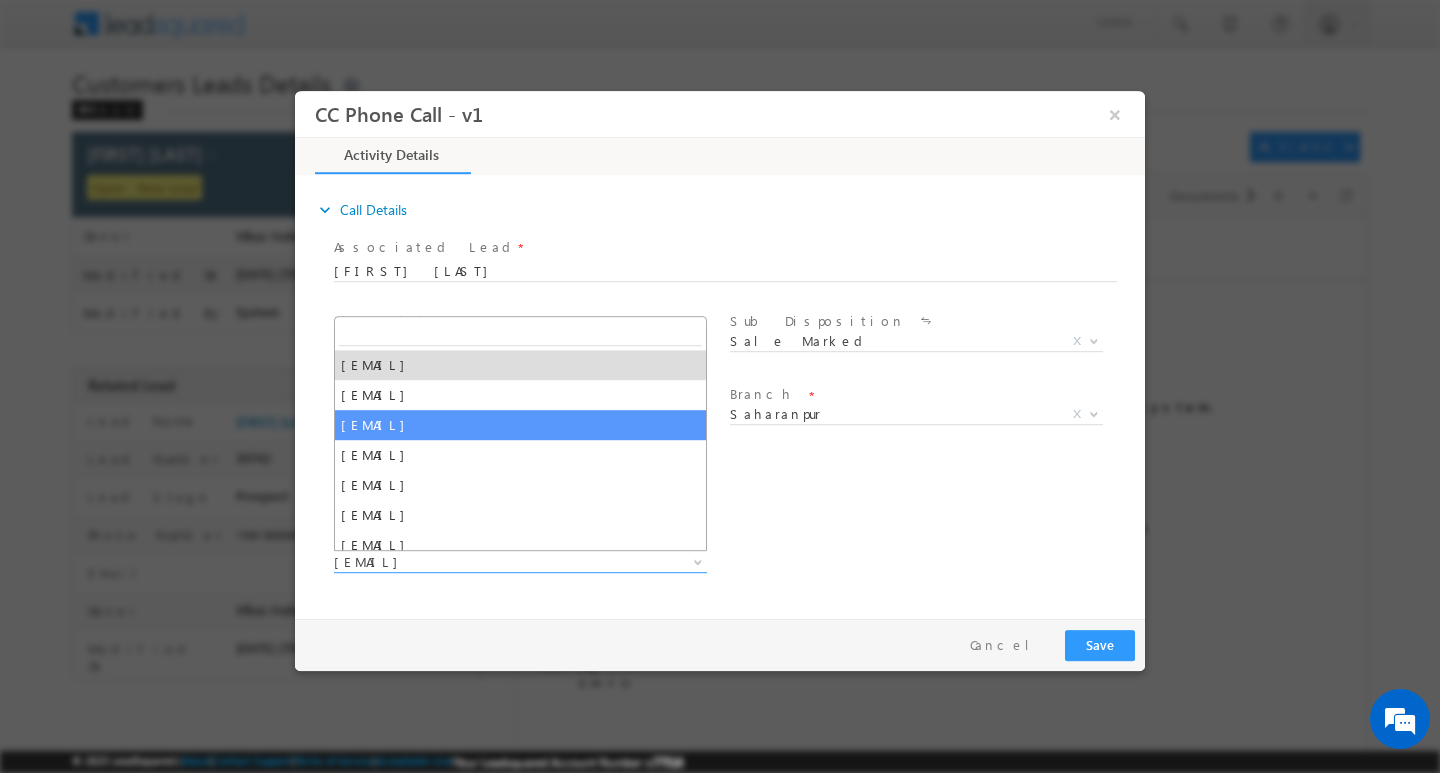 drag, startPoint x: 870, startPoint y: 556, endPoint x: 855, endPoint y: 526, distance: 33.54102 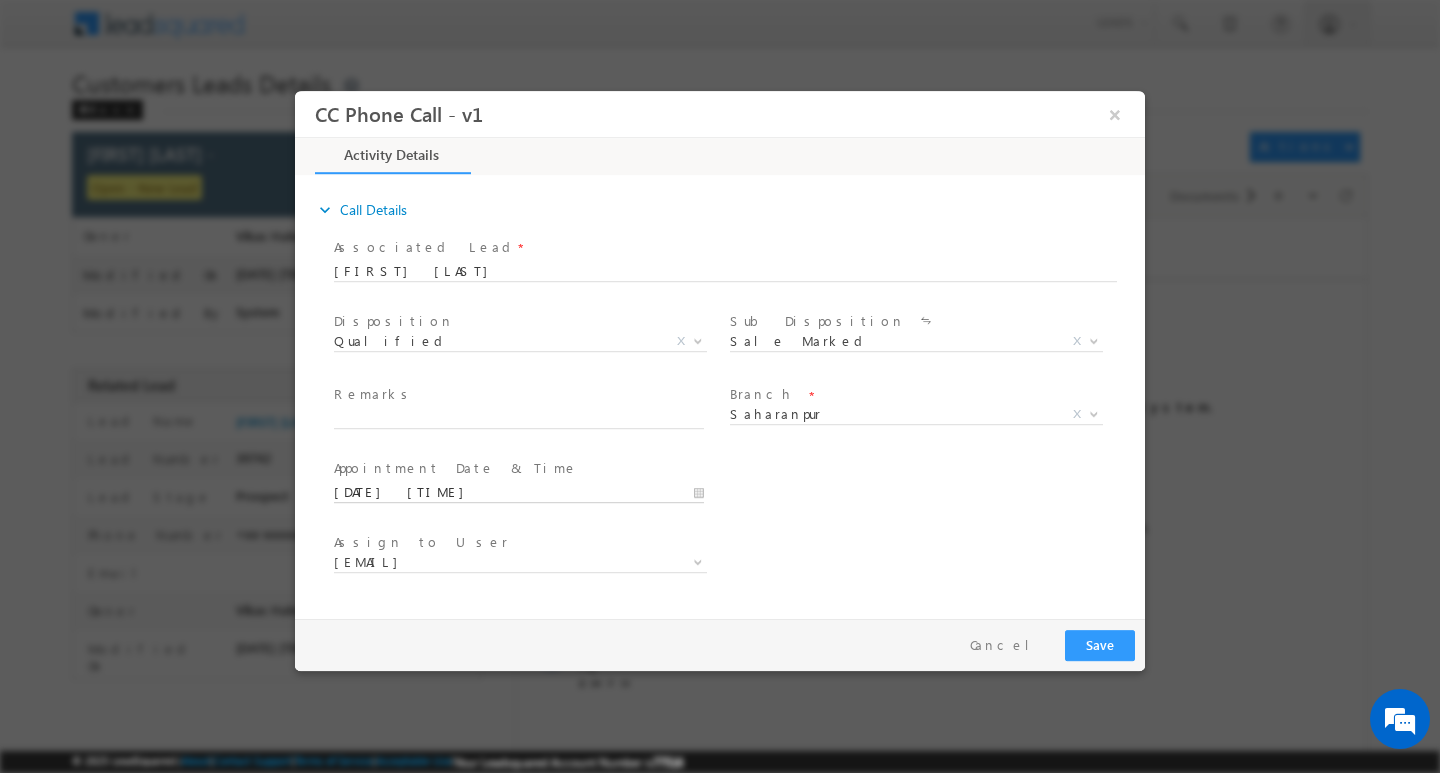click on "08/09/2025 2:54 PM" at bounding box center (519, 492) 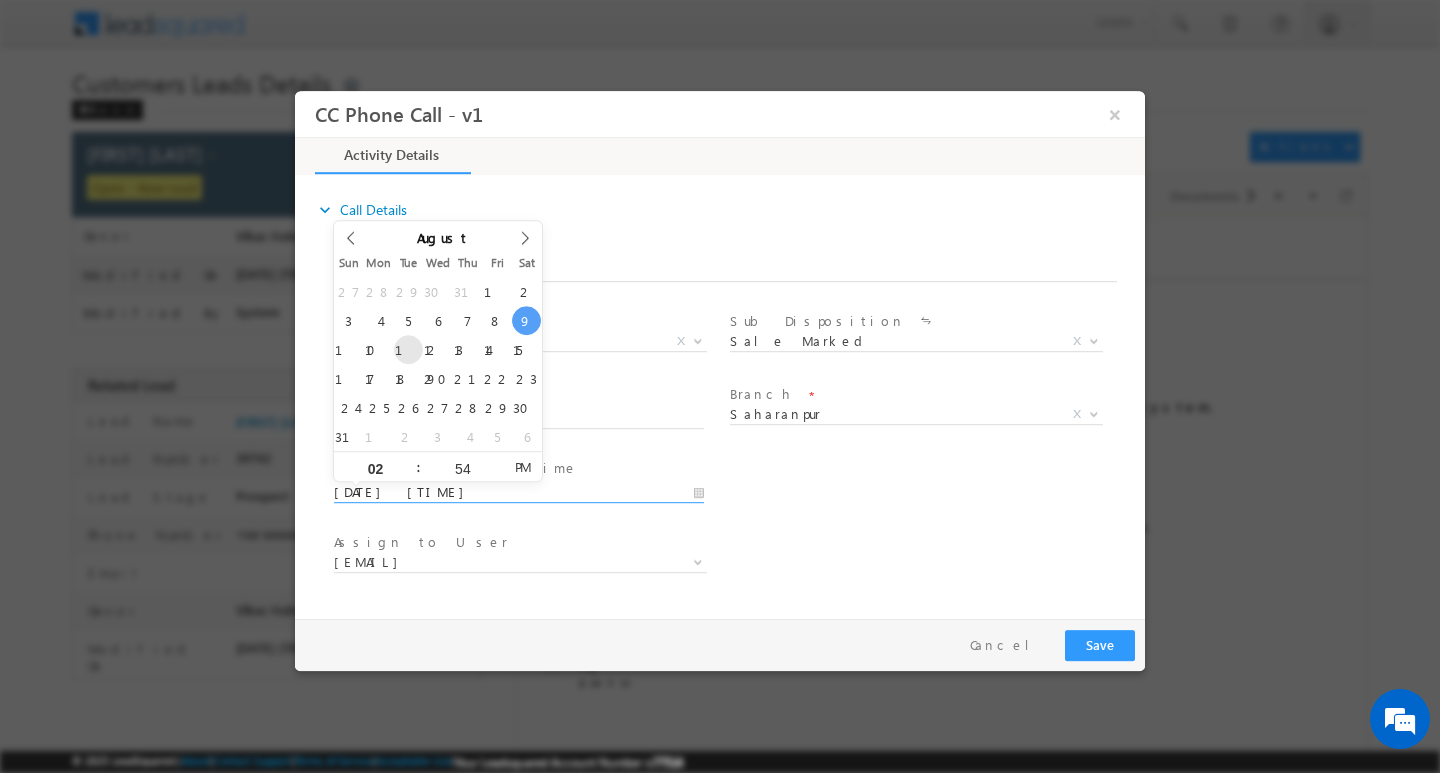 type on "08/12/2025 2:54 PM" 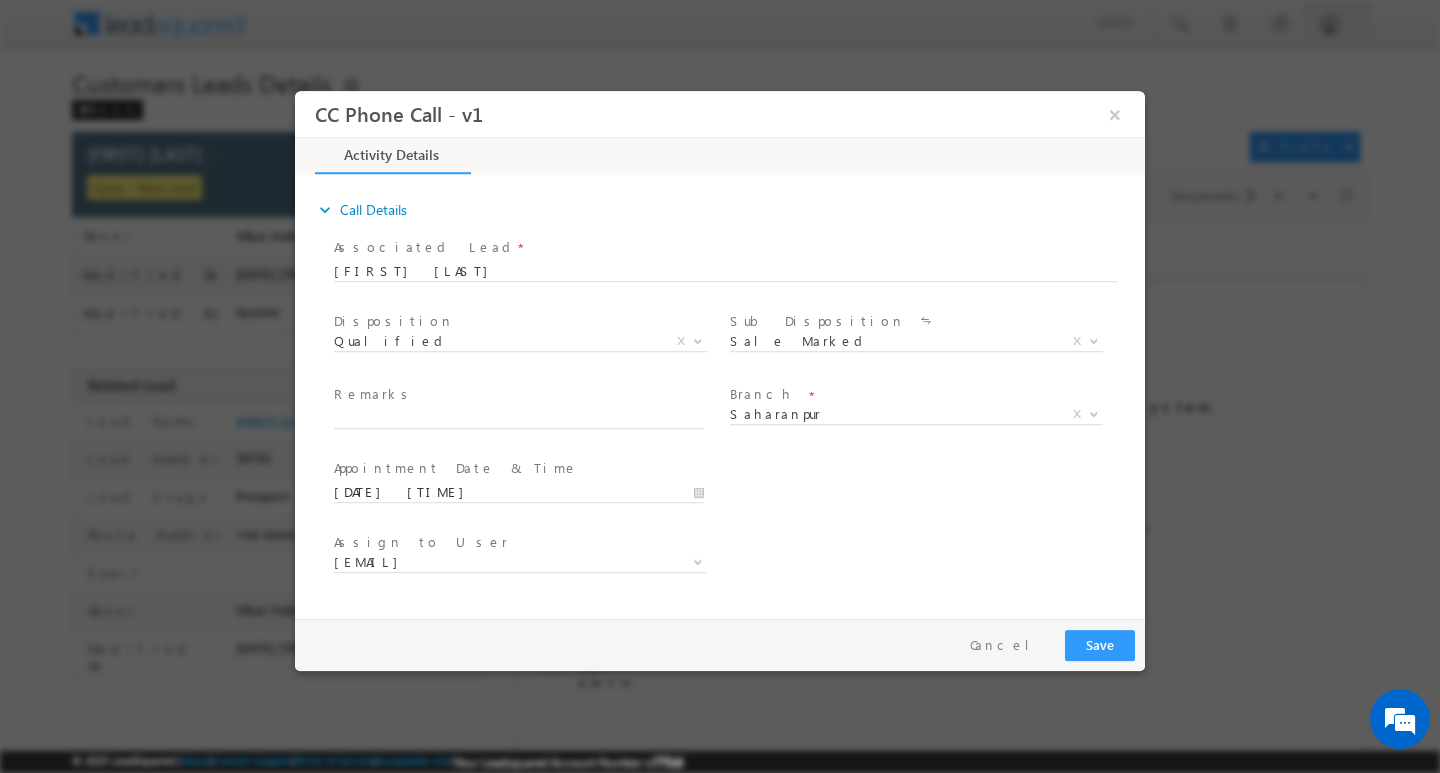 click on "Assign to User
*
adnan.hasan@sgrlimited.in ajay.kashyap@sgrlimited.in amit.vishwakarma@sgrlimited.in harsh.mittal@sgrlimited.in nikhil.kumar1@sgrlimited.in rahul.panwar@sgrlimited.in raskendra.kumar@sgrlimited.in sunil.kumar5@sgrlimited.in adnan.hasan@sgrlimited.in" at bounding box center [737, 564] 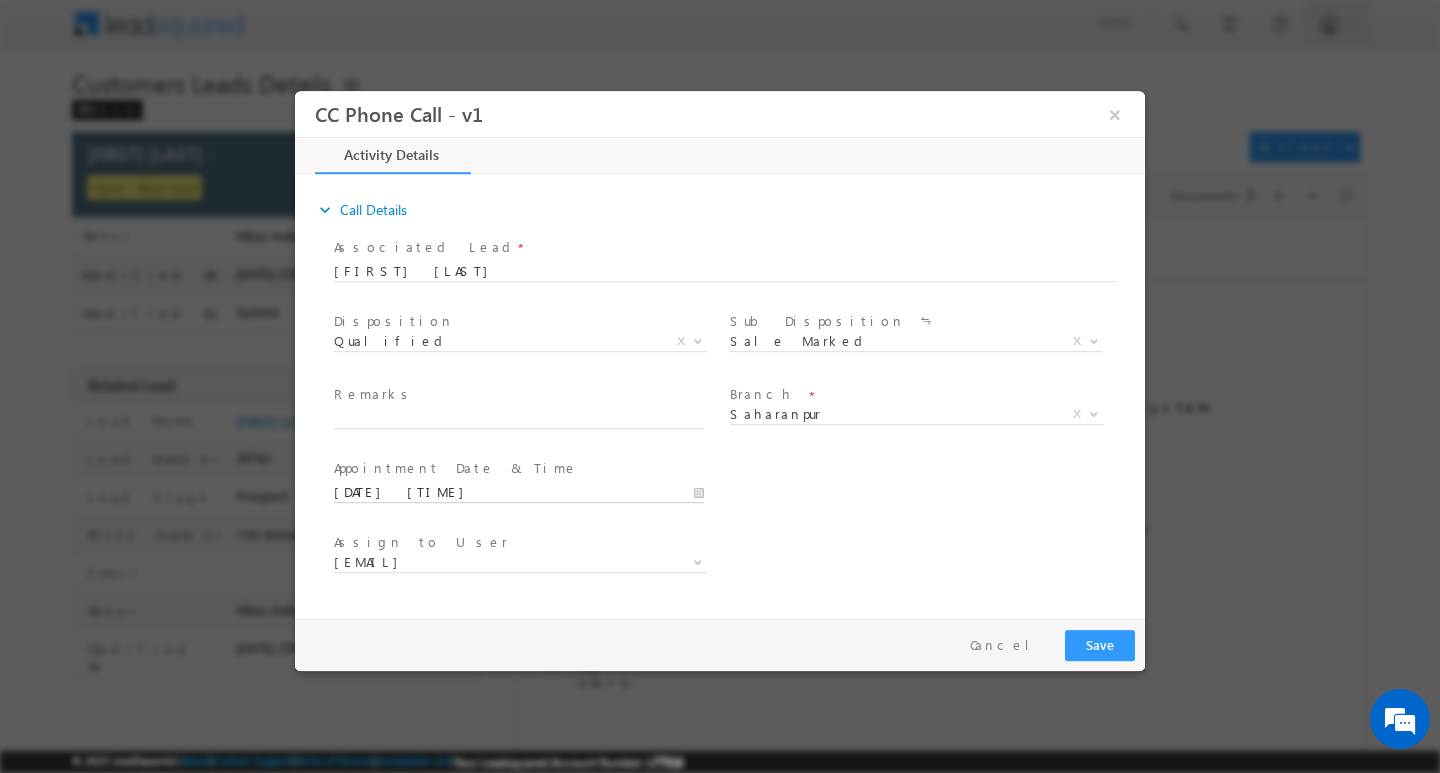 click on "08/12/2025 2:54 PM" at bounding box center [519, 492] 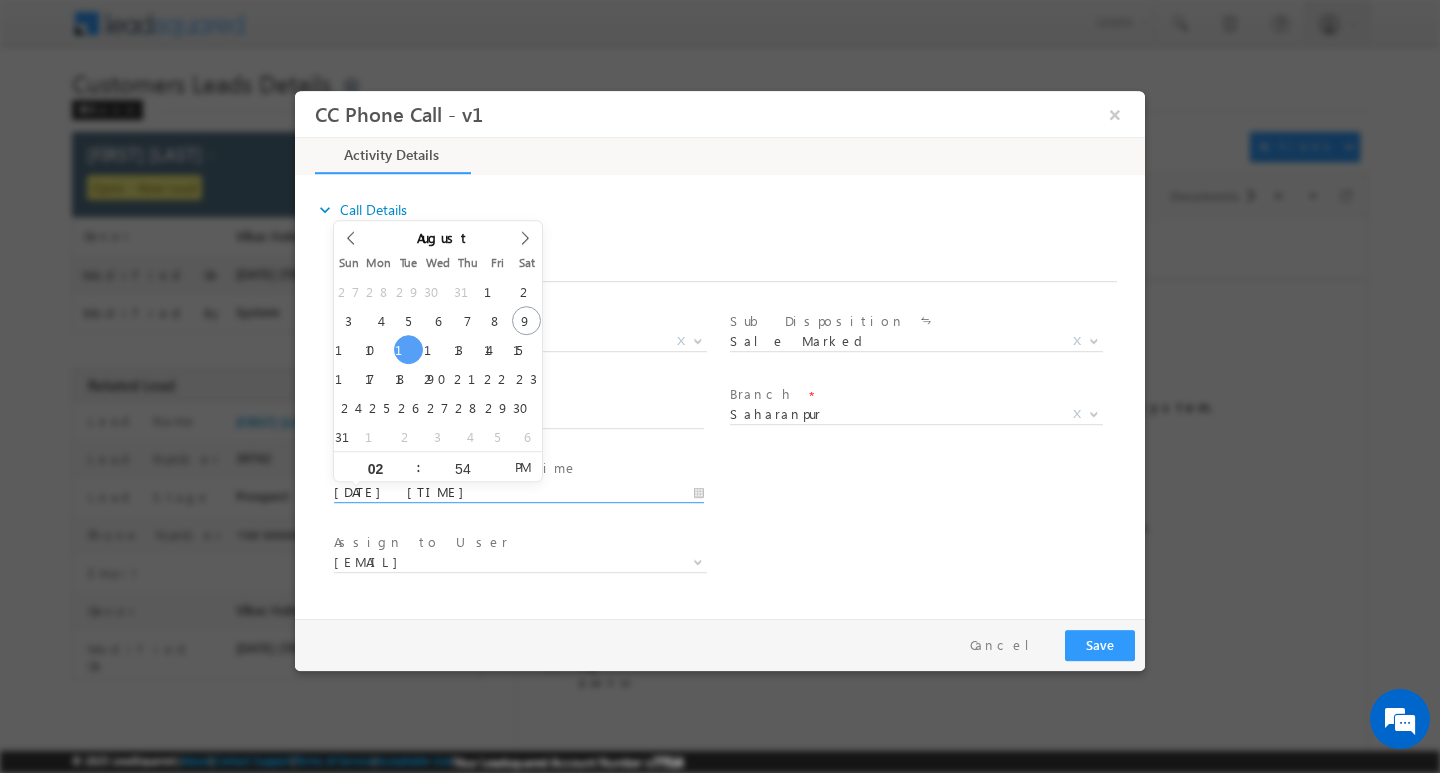 click on "08/12/2025 2:54 PM" at bounding box center (519, 492) 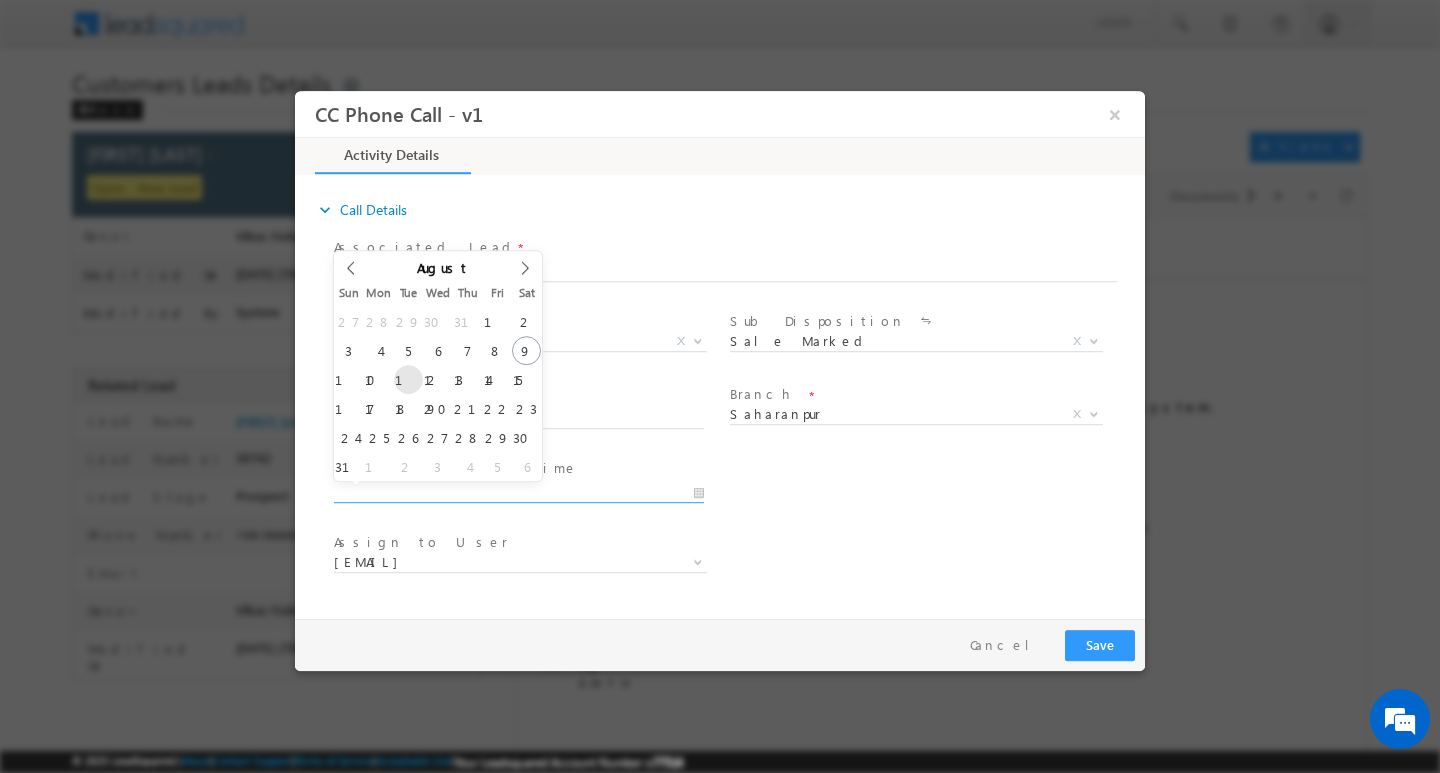 type on "08/12/2025 2:54 PM" 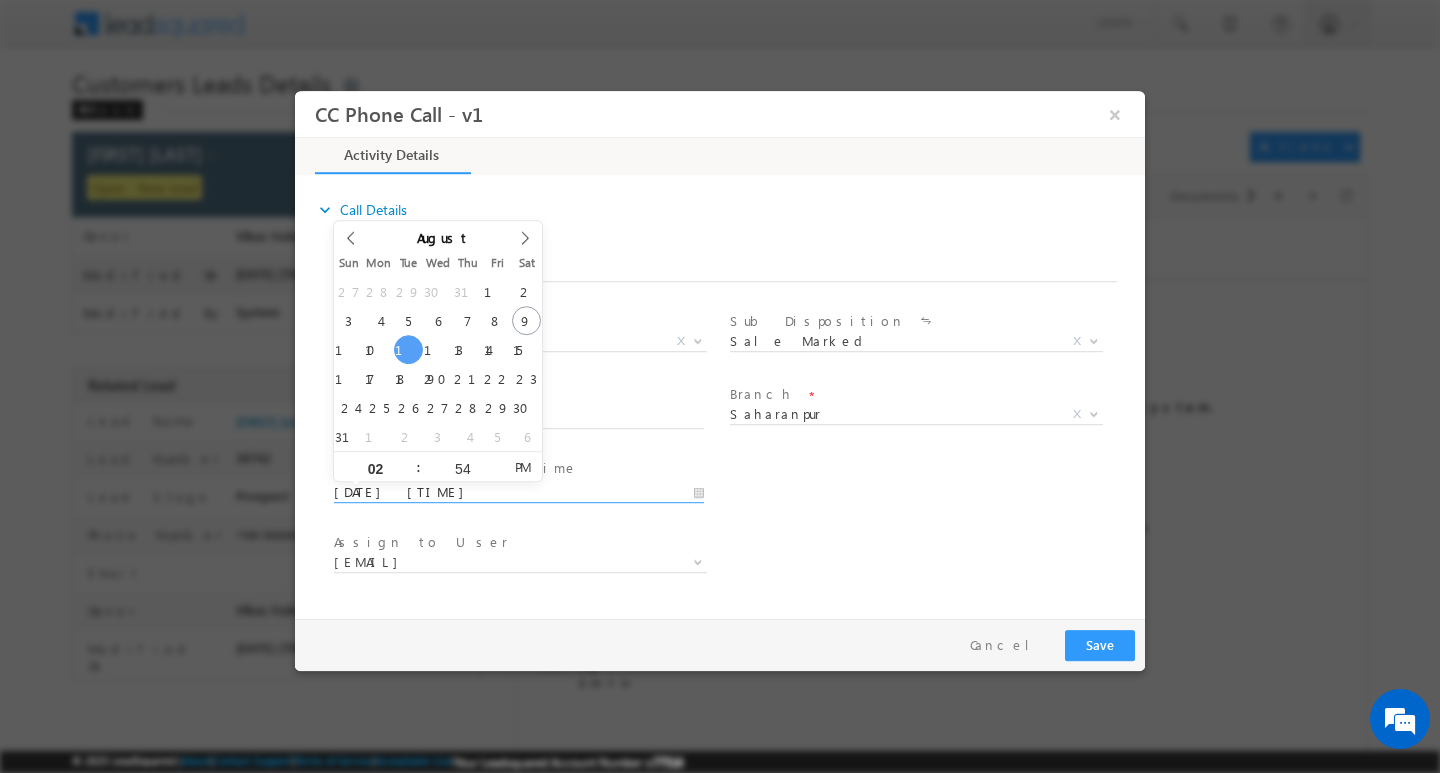 click on "Assign to User
*
adnan.hasan@sgrlimited.in ajay.kashyap@sgrlimited.in amit.vishwakarma@sgrlimited.in harsh.mittal@sgrlimited.in nikhil.kumar1@sgrlimited.in rahul.panwar@sgrlimited.in raskendra.kumar@sgrlimited.in sunil.kumar5@sgrlimited.in adnan.hasan@sgrlimited.in" at bounding box center [737, 564] 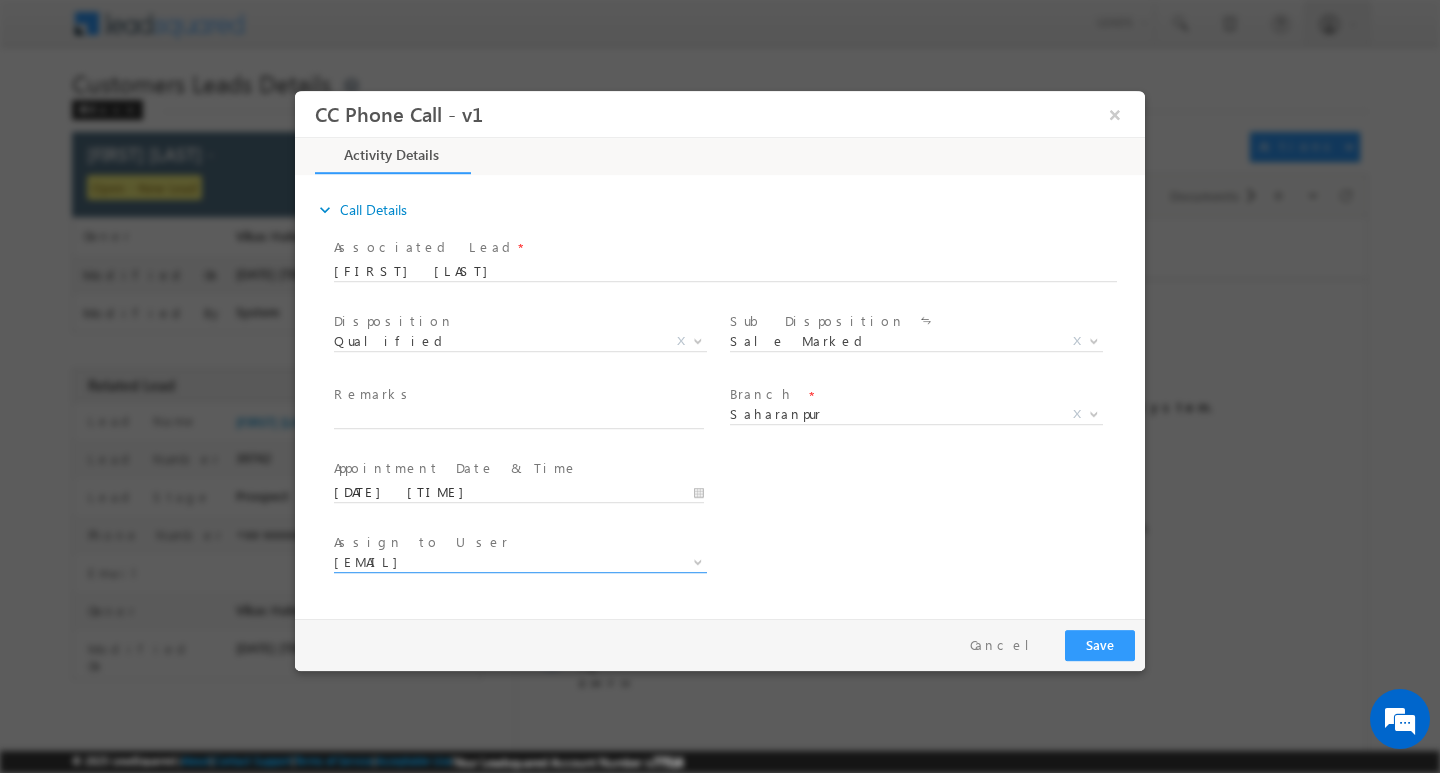 click on "[EMAIL]" at bounding box center (496, 561) 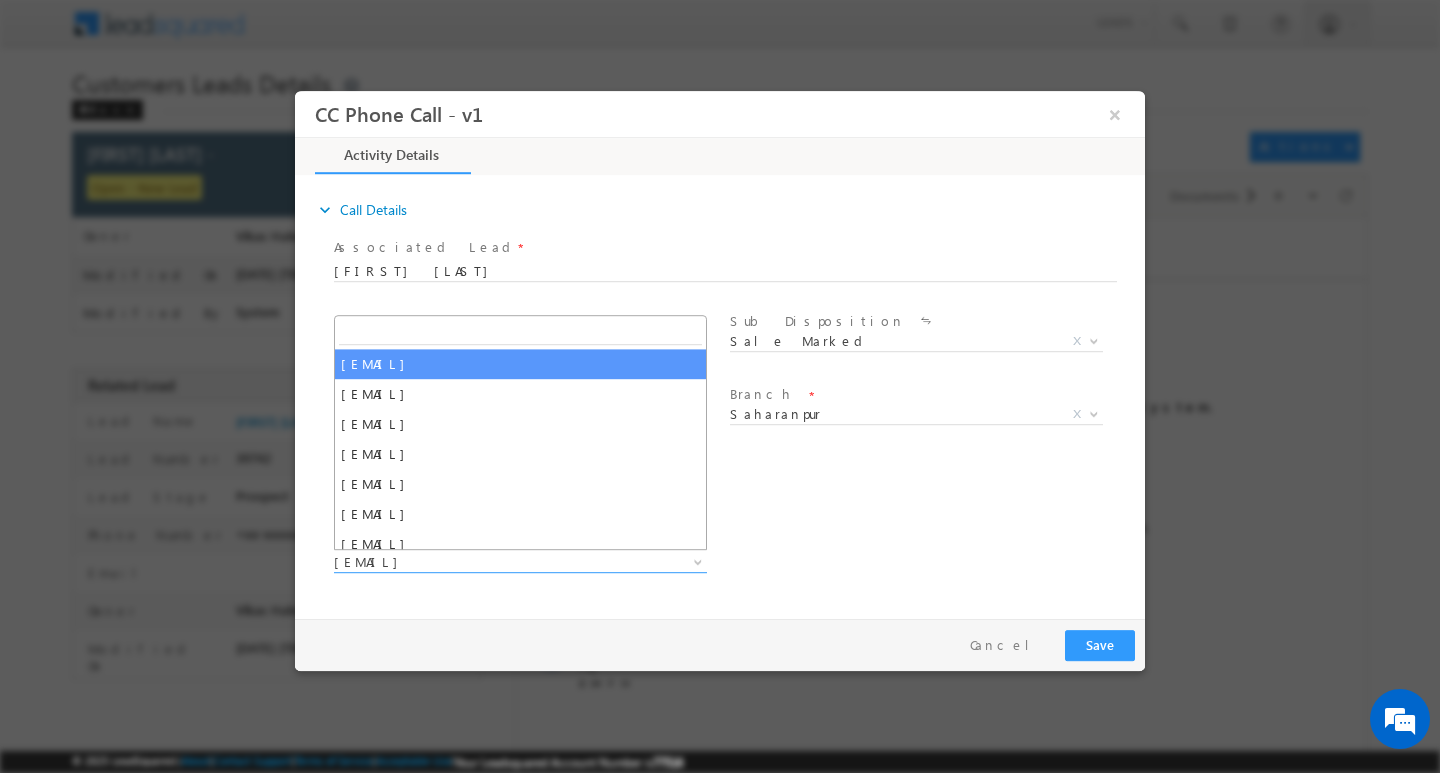 click at bounding box center [520, 331] 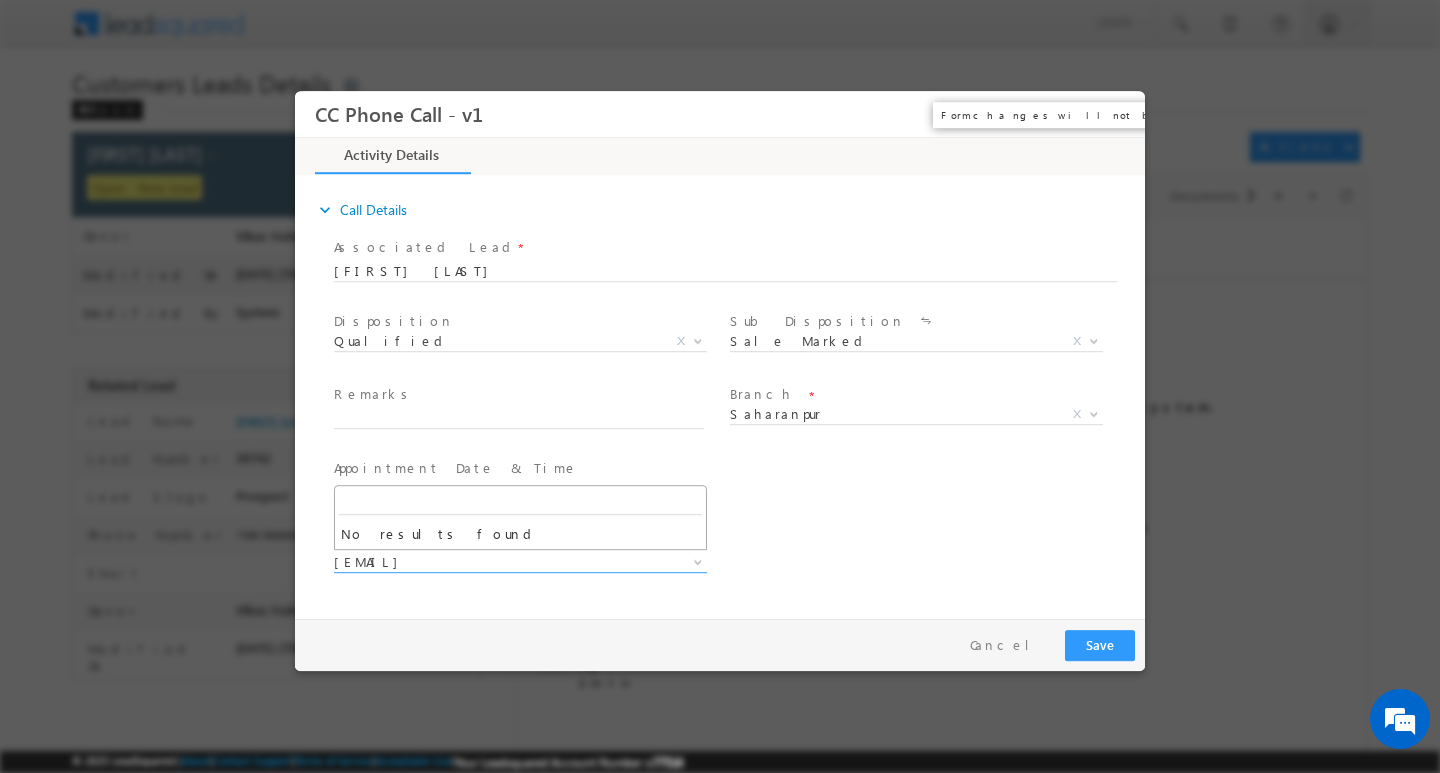 click on "×" at bounding box center [1115, 113] 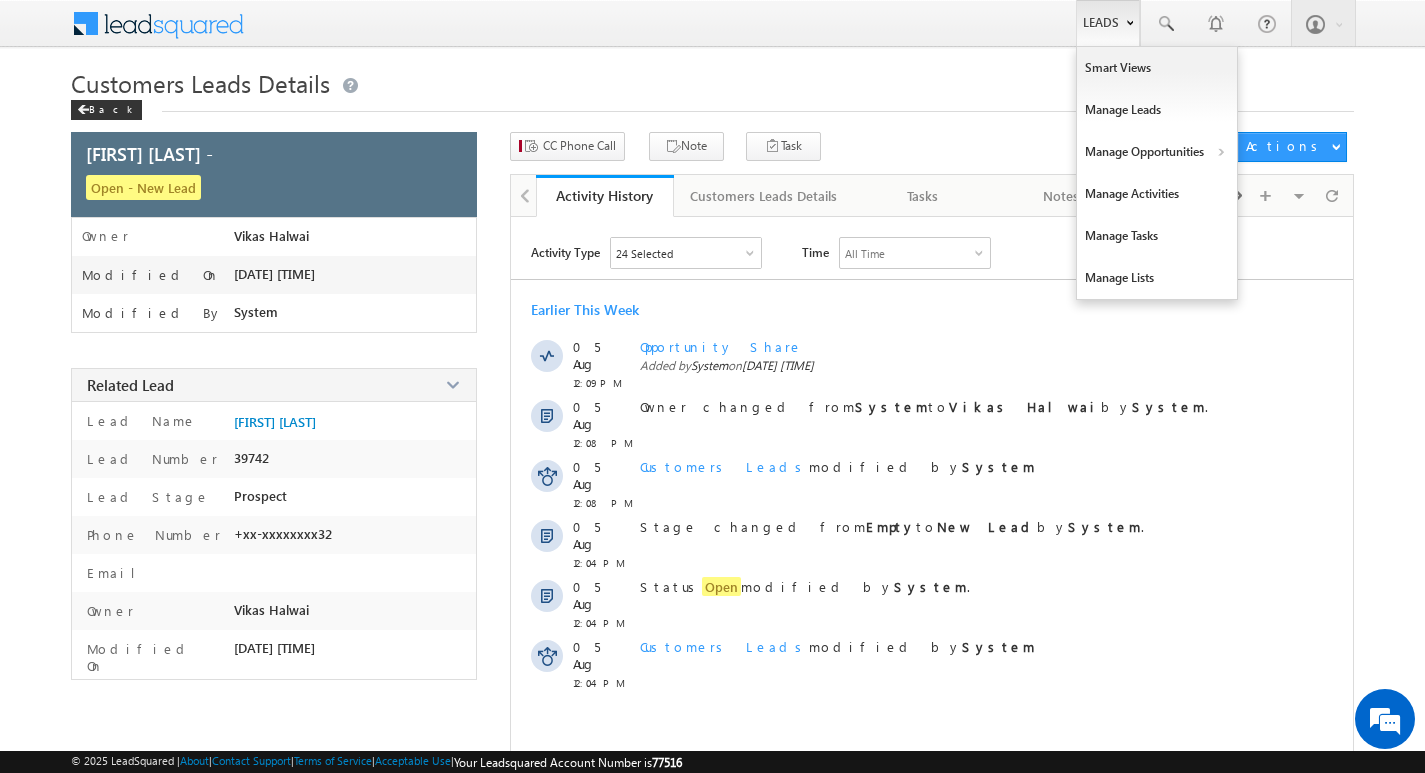 click on "Leads" at bounding box center [1108, 23] 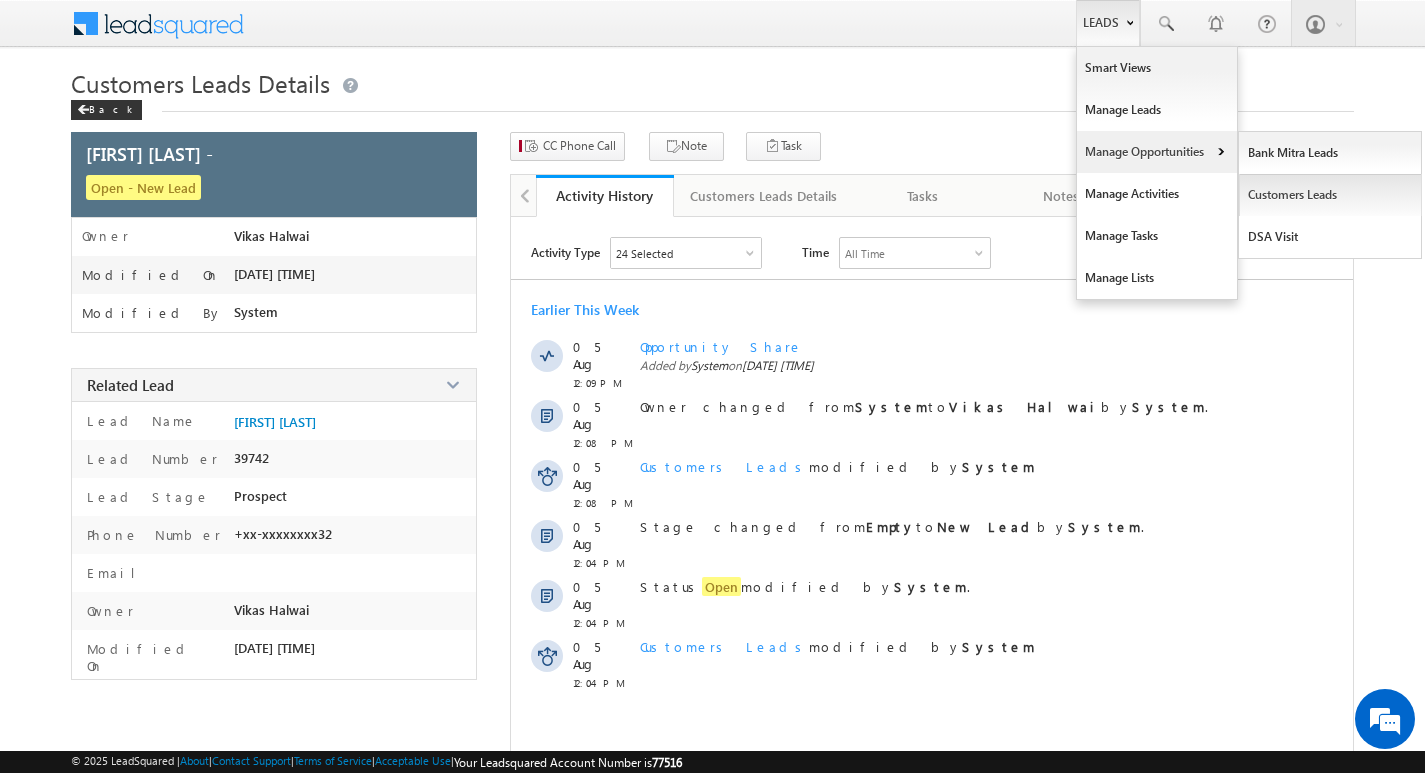 click on "Customers Leads" at bounding box center (1330, 195) 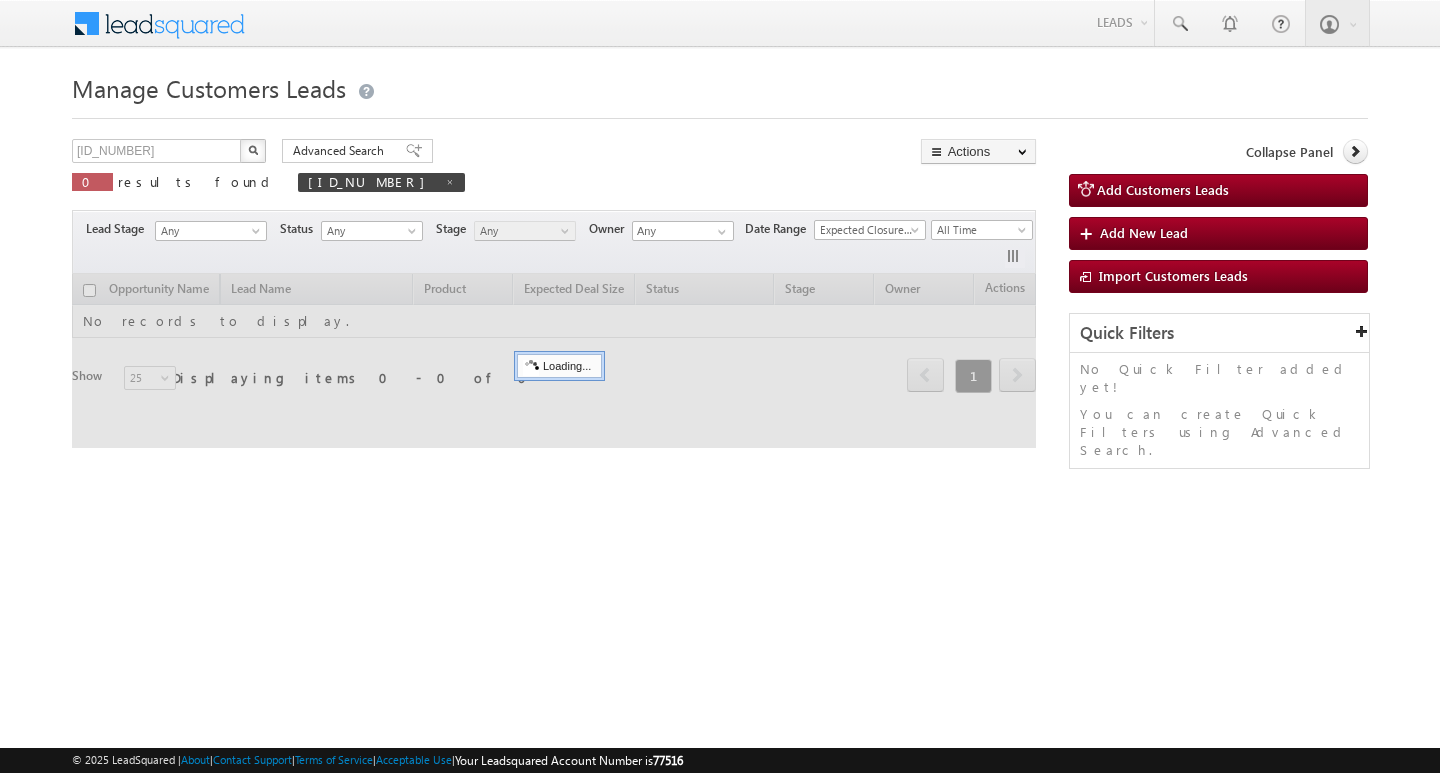 scroll, scrollTop: 0, scrollLeft: 0, axis: both 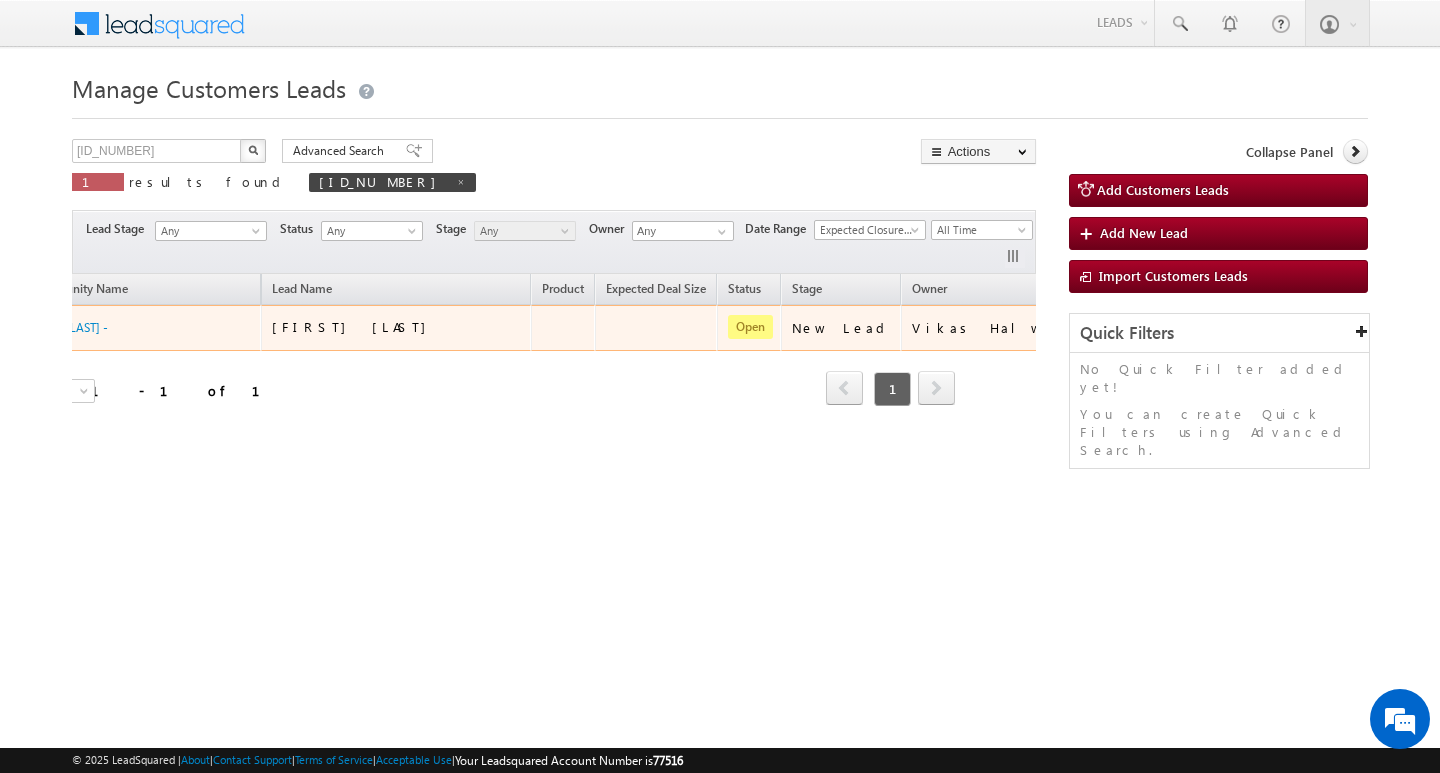 click at bounding box center (1100, 328) 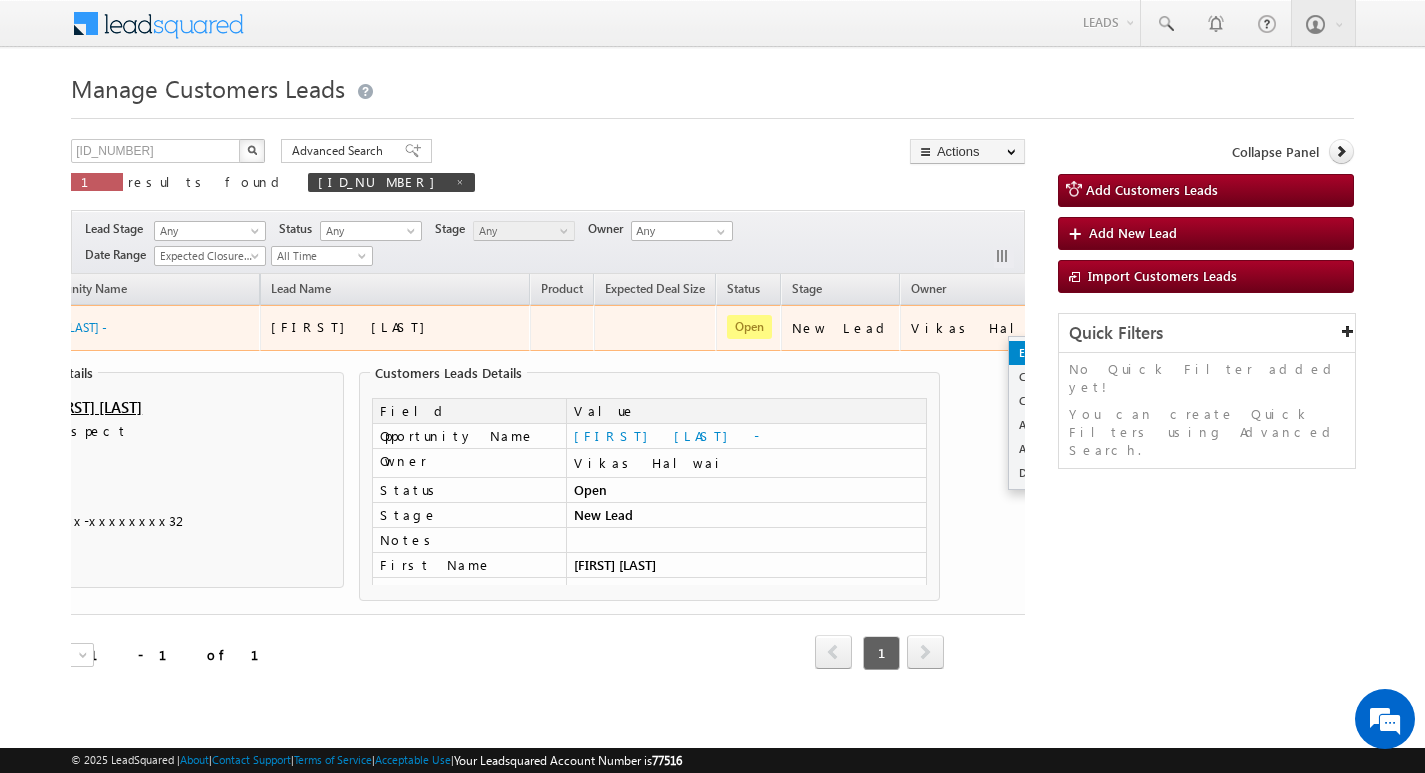 click on "Edit" at bounding box center [1059, 353] 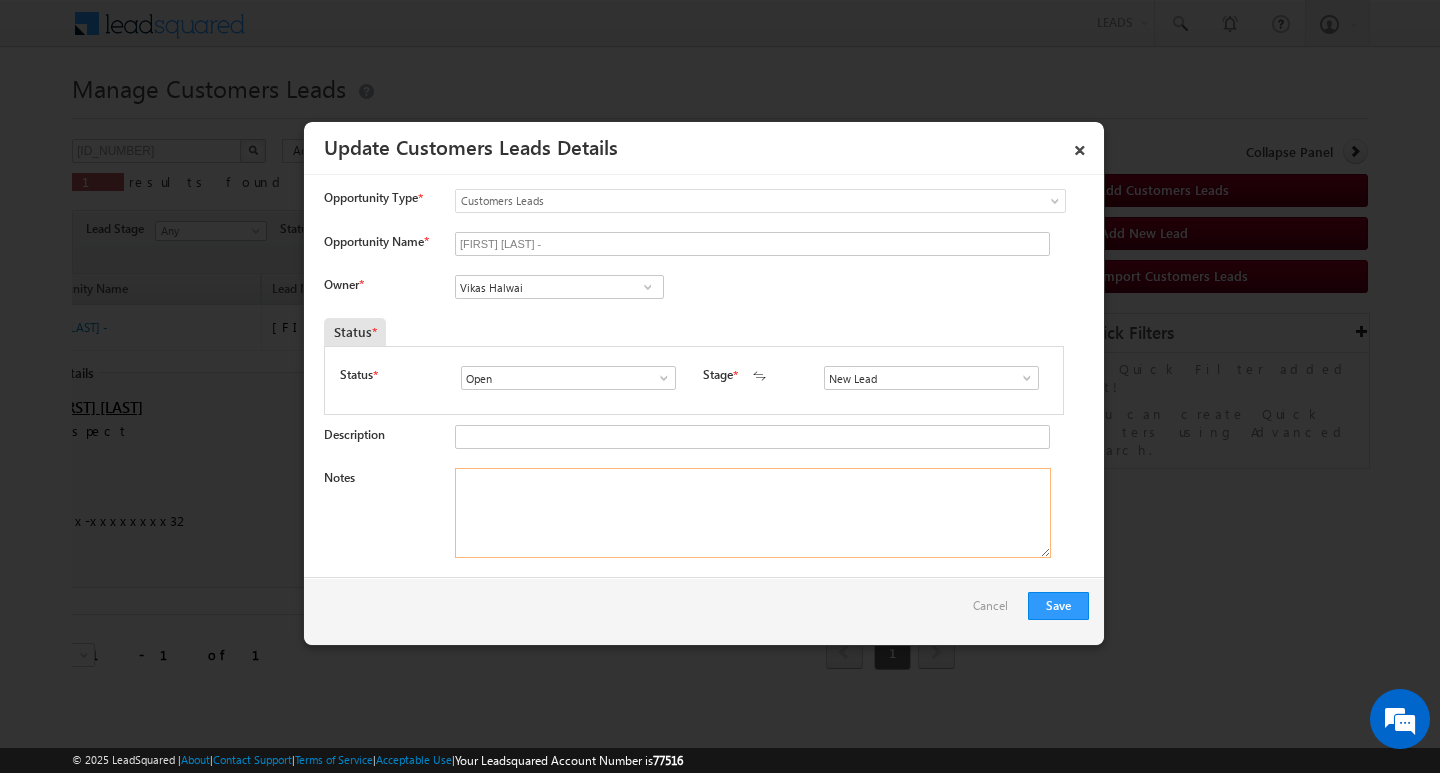 click on "Notes" at bounding box center [753, 513] 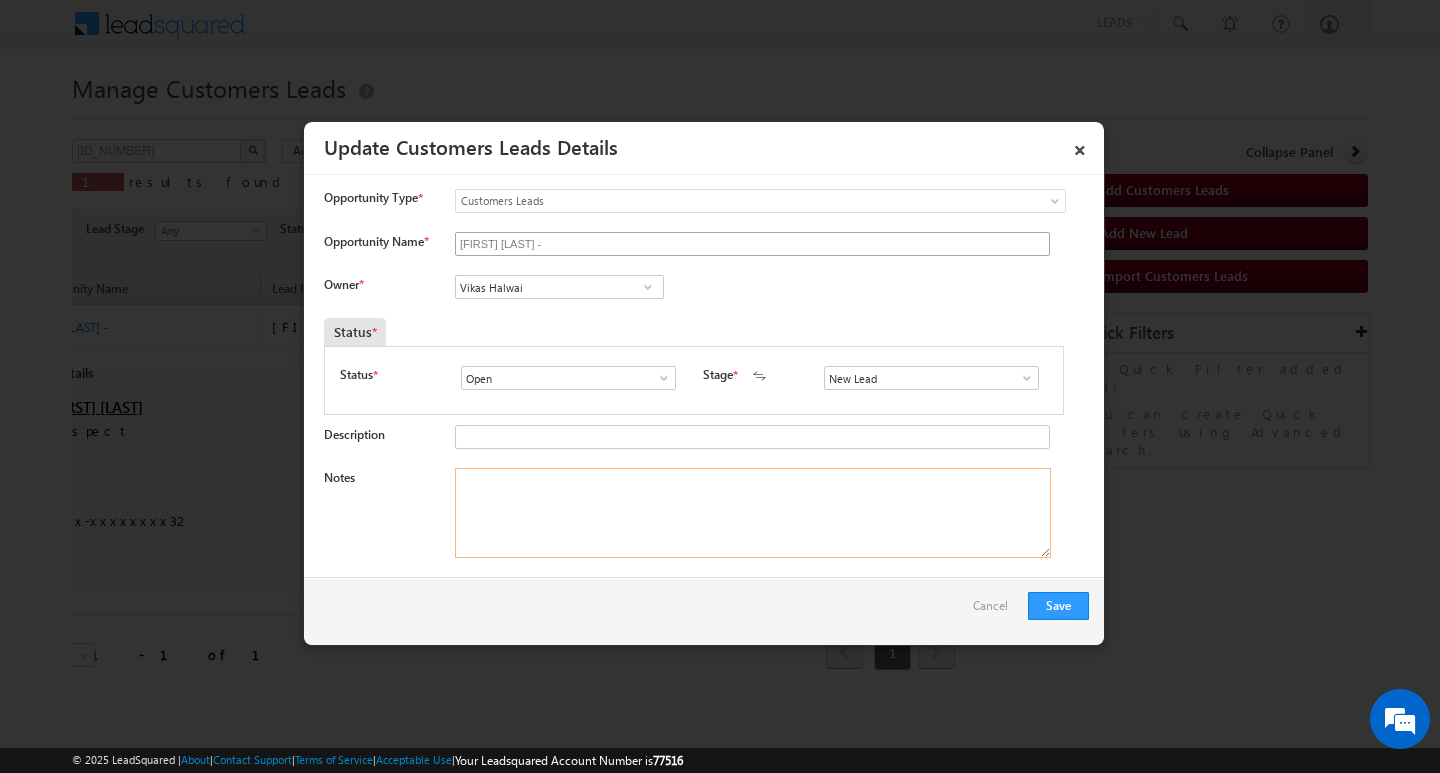 scroll, scrollTop: 0, scrollLeft: 0, axis: both 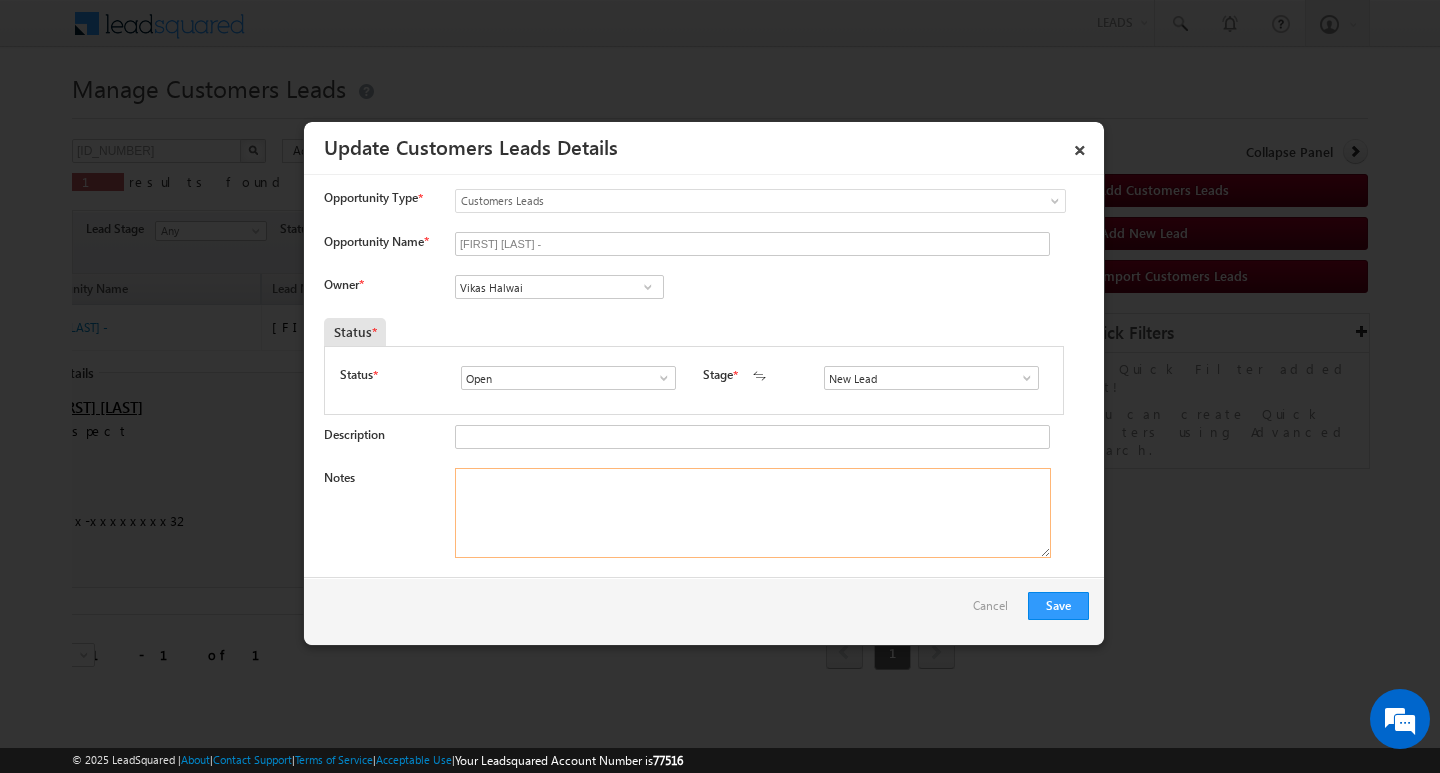 click on "Notes" at bounding box center [753, 513] 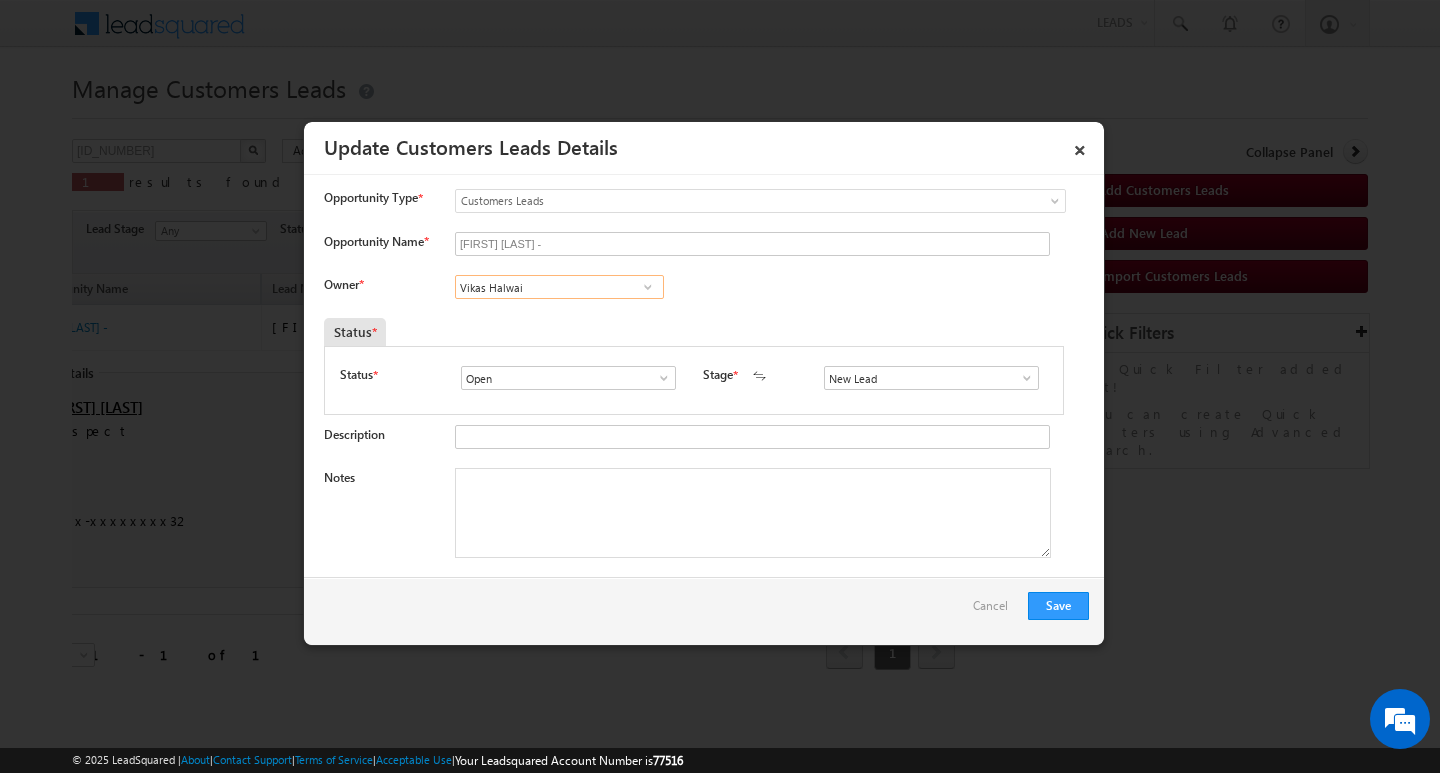 click on "Vikas Halwai" at bounding box center (559, 287) 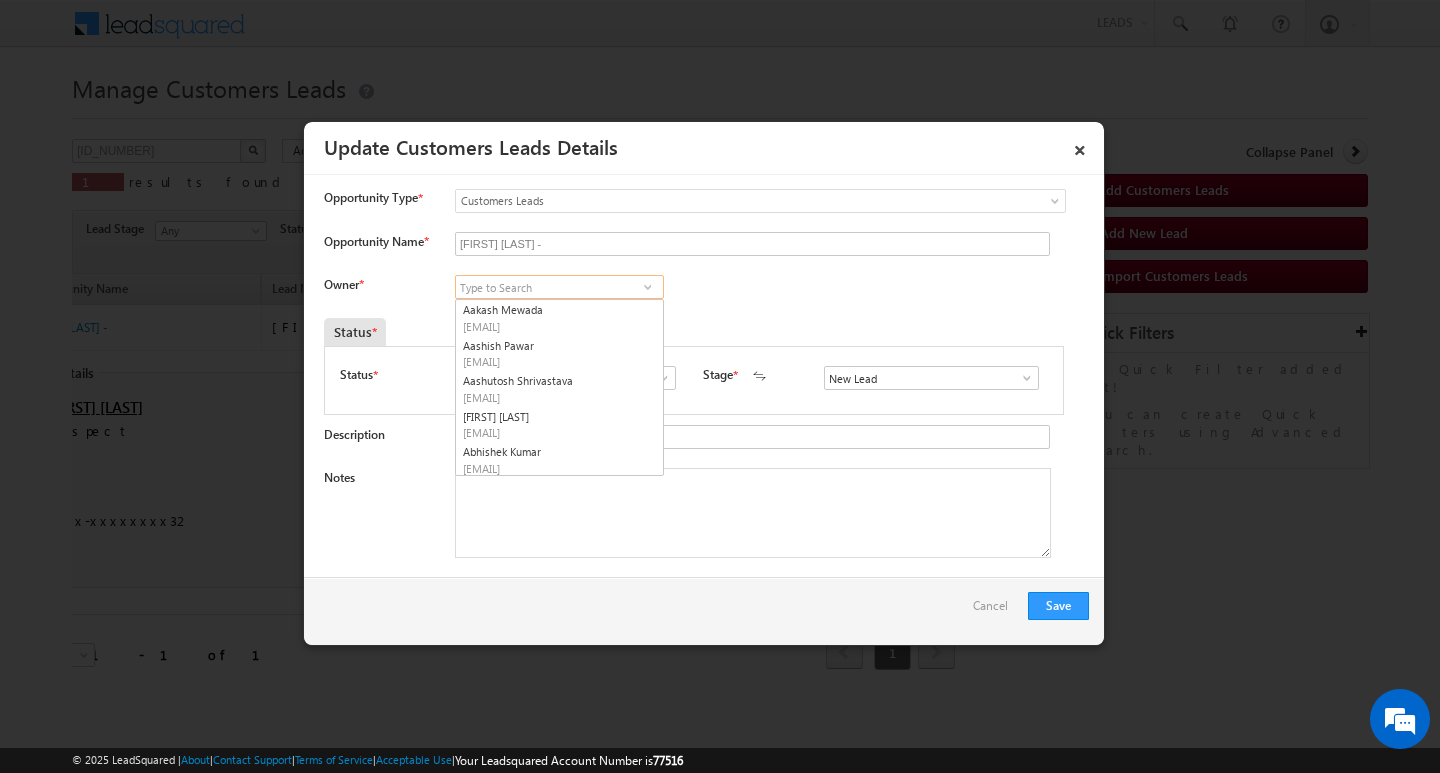 paste on "[EMAIL]" 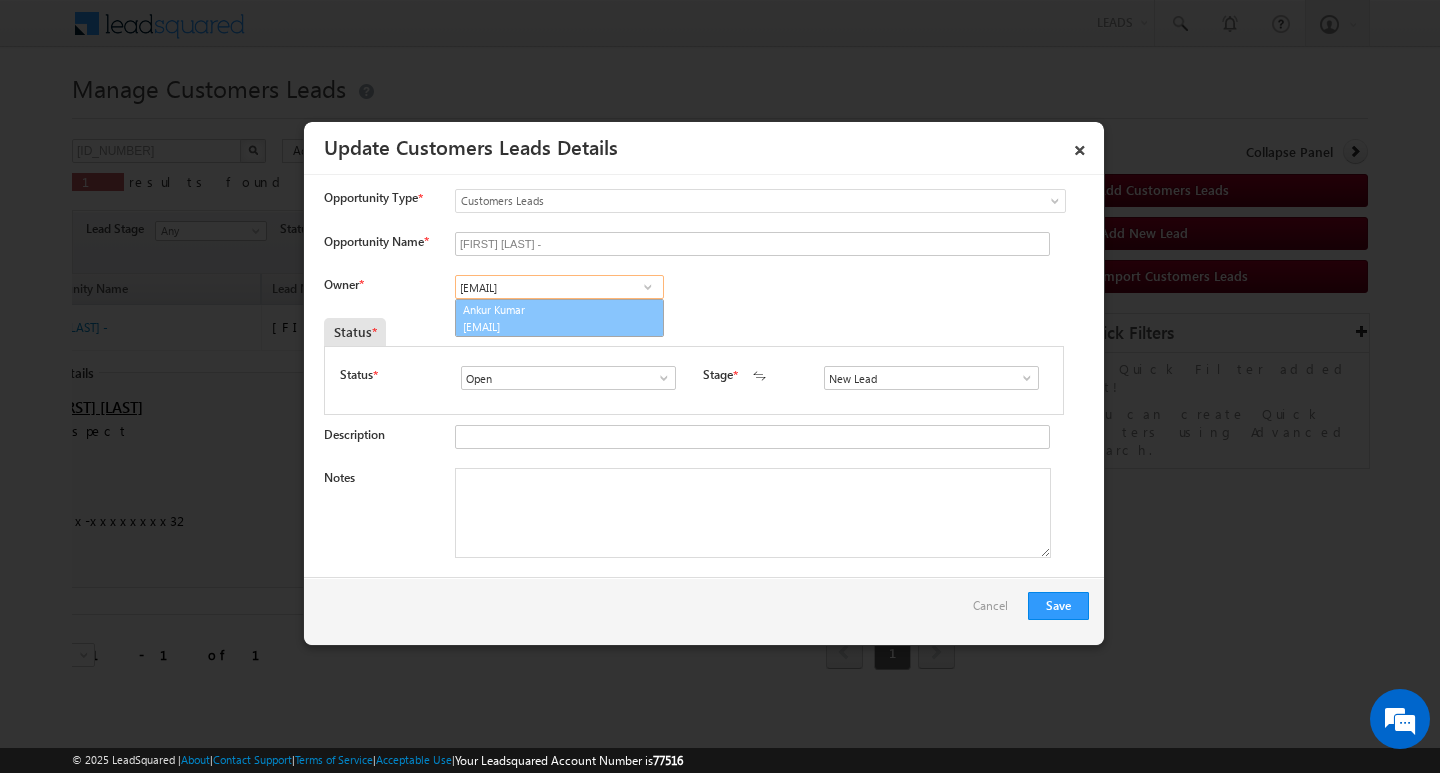 click on "[EMAIL]" at bounding box center (553, 326) 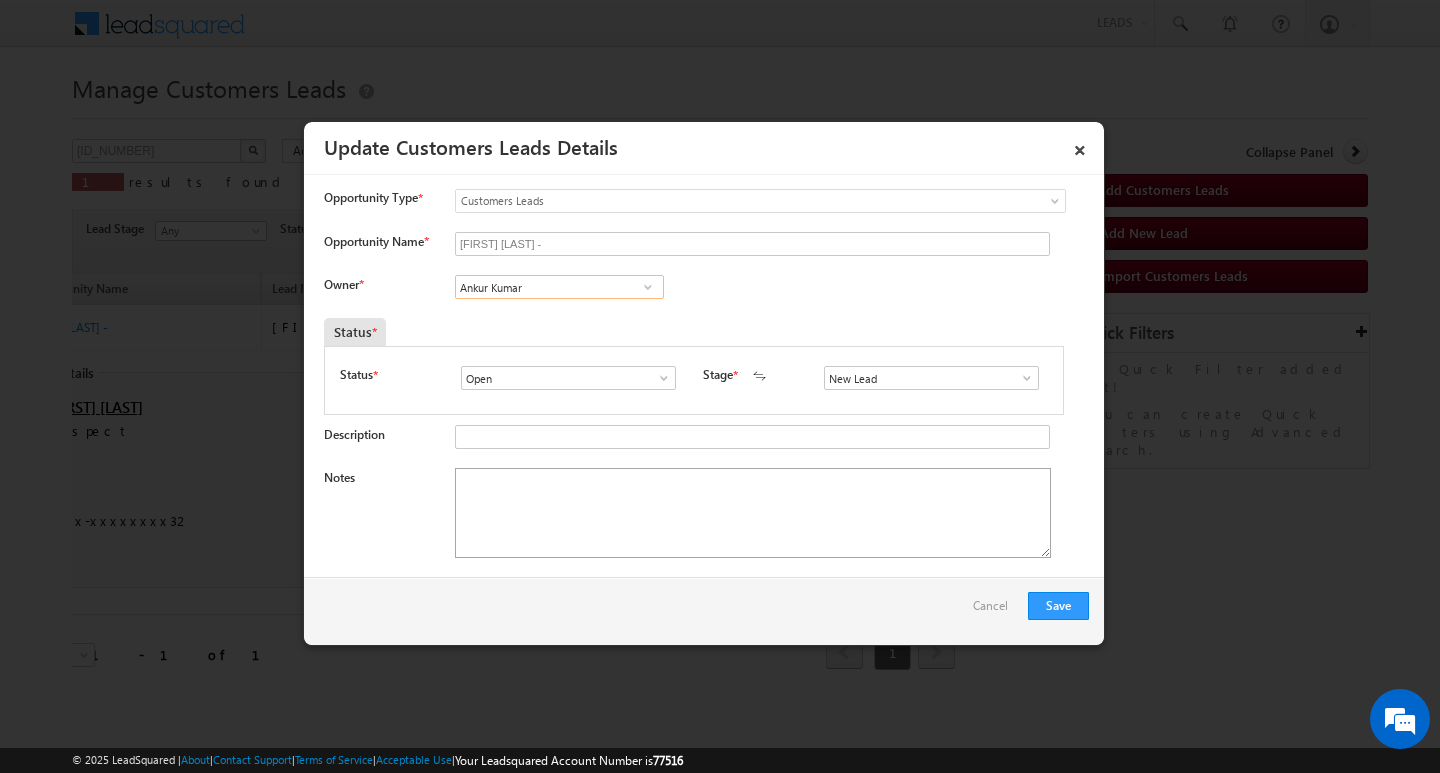 type on "Ankur Kumar" 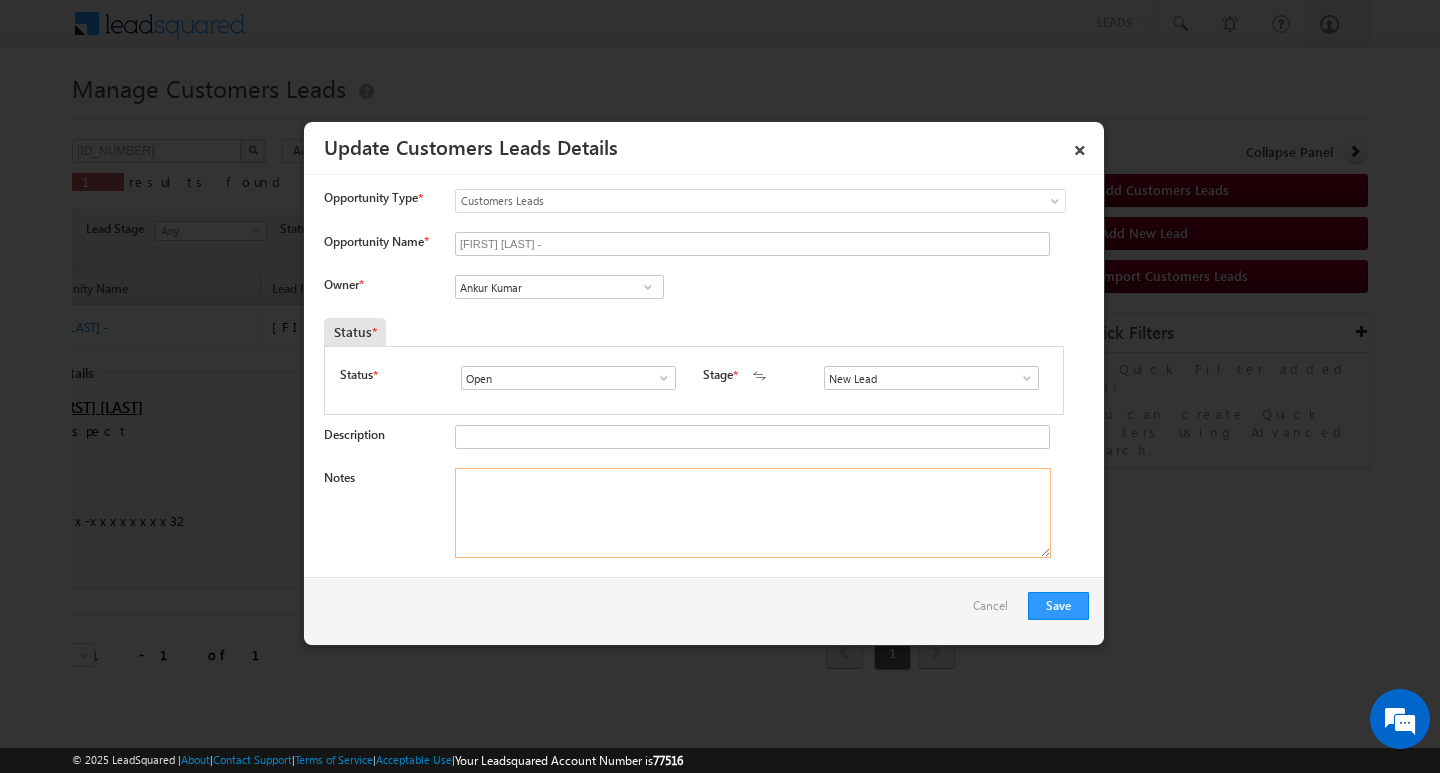 click on "Notes" at bounding box center (753, 513) 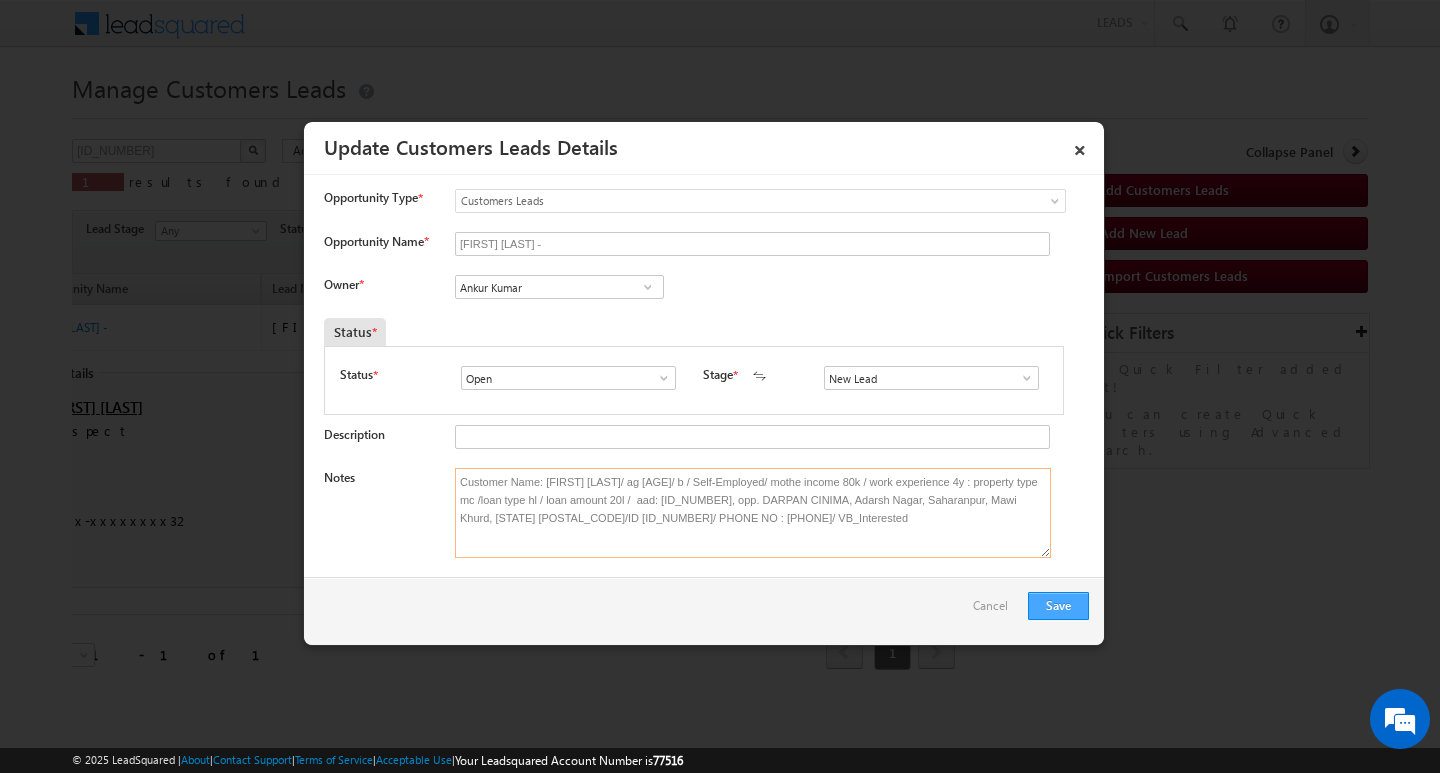 type on "Customer Name: [FIRST] [LAST]/ ag [AGE]/ b / Self-Employed/ mothe income 80k / work experience 4y : property type mc /loan type hl / loan amount 20l /  aad: [ID_NUMBER], opp. DARPAN CINIMA, Adarsh Nagar, Saharanpur, Mawi Khurd, [STATE] [POSTAL_CODE]/ID [ID_NUMBER]/ PHONE NO : [PHONE]/ VB_Interested" 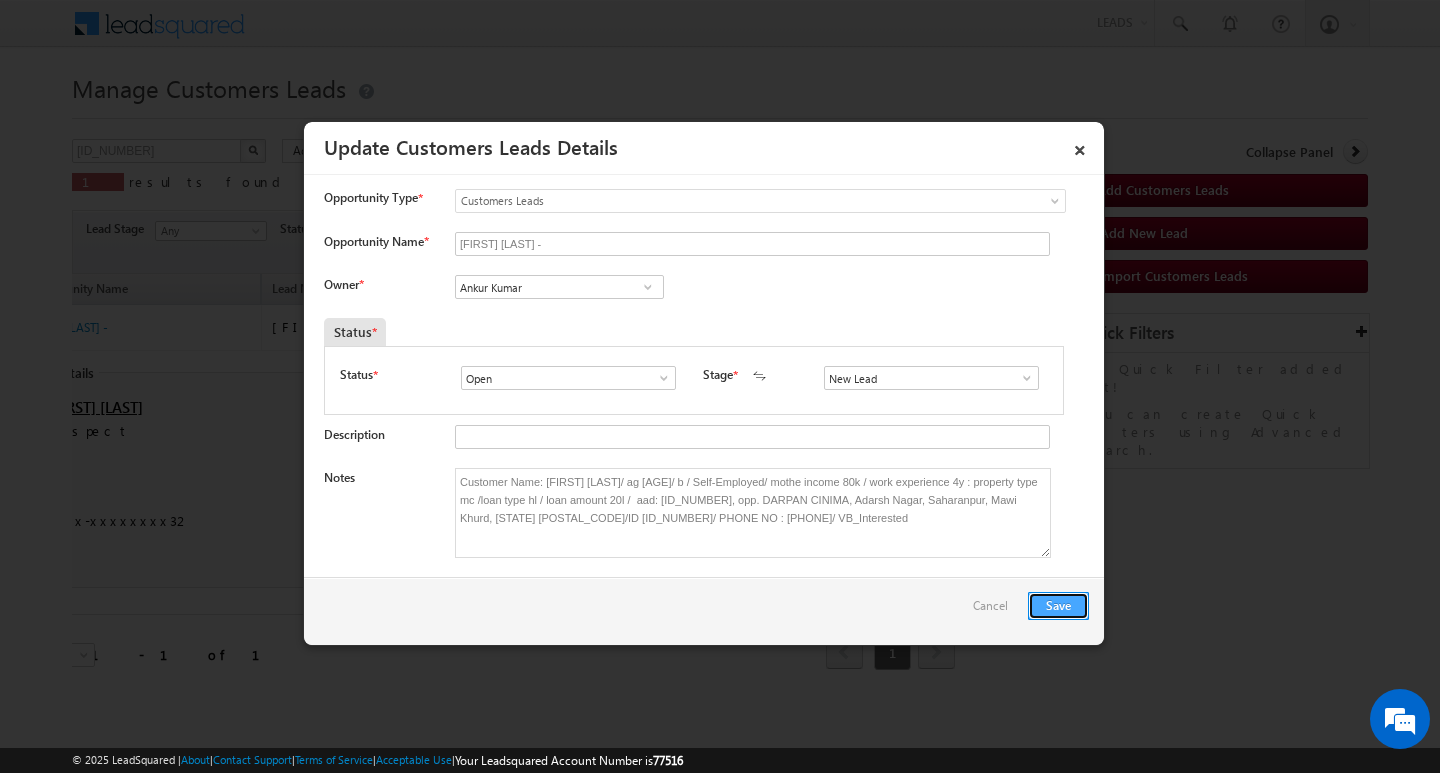 click on "Save" at bounding box center [1058, 606] 